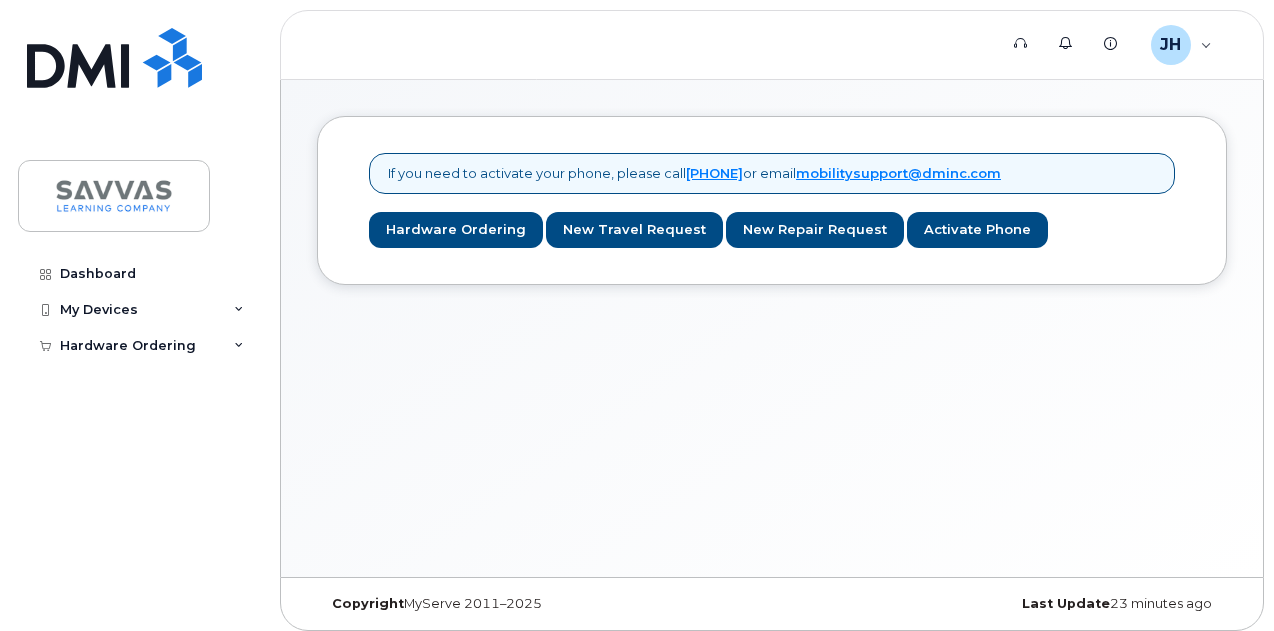 scroll, scrollTop: 0, scrollLeft: 0, axis: both 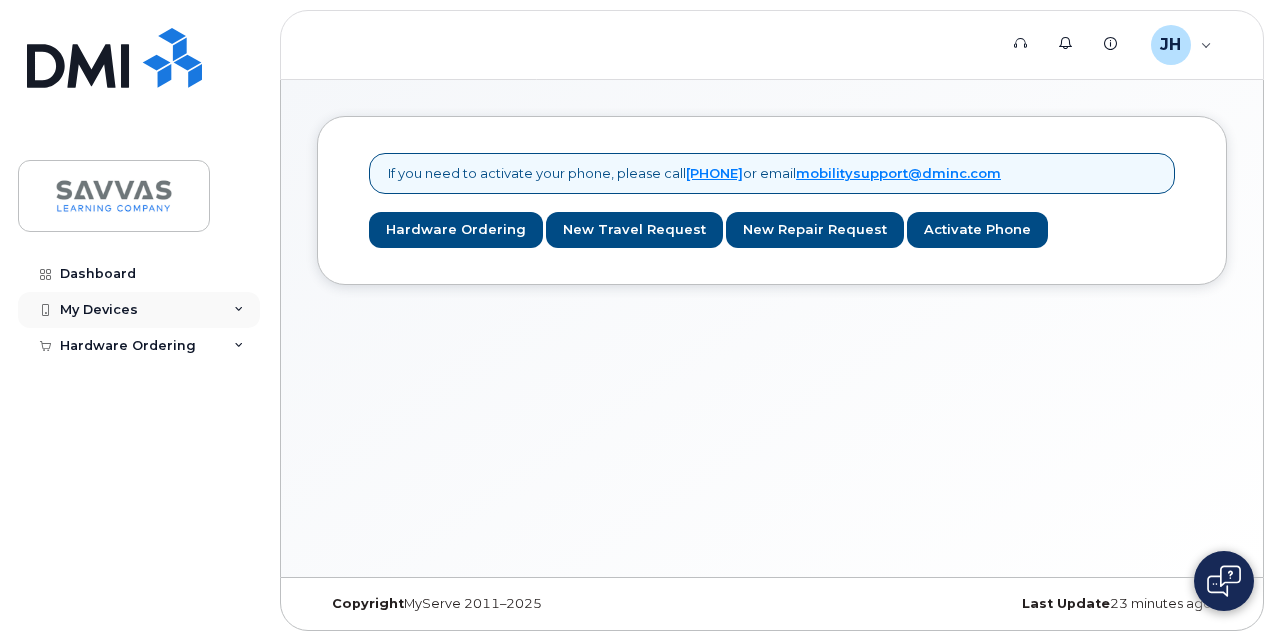 click 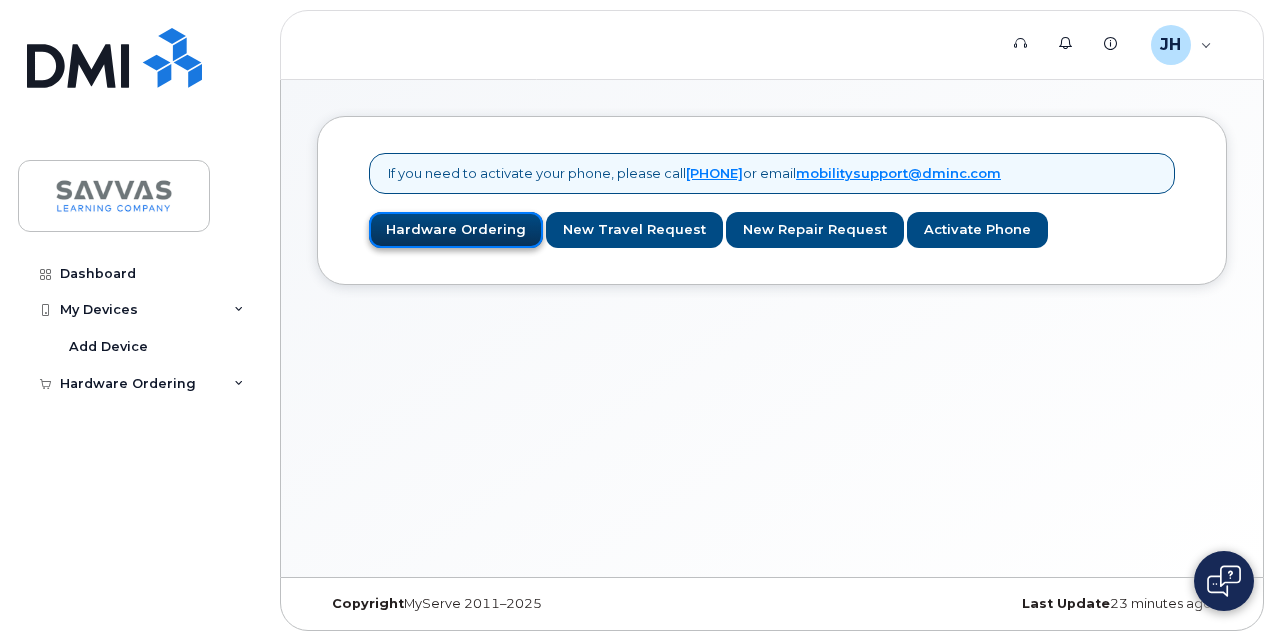 click on "Hardware Ordering" 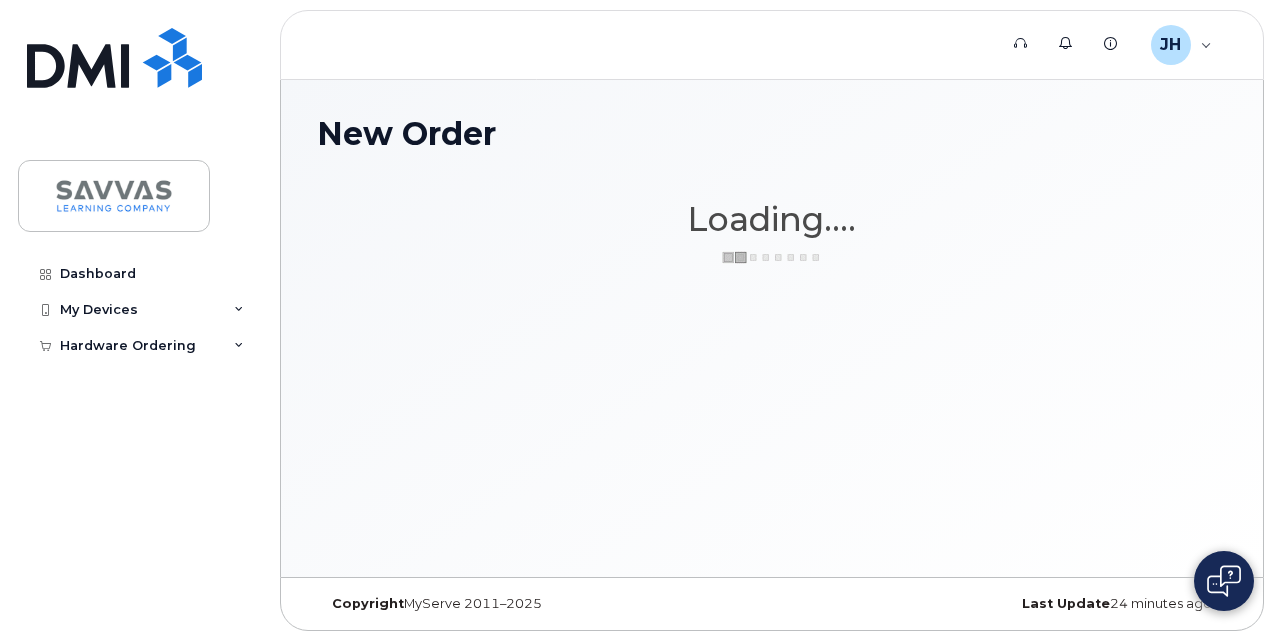 scroll, scrollTop: 0, scrollLeft: 0, axis: both 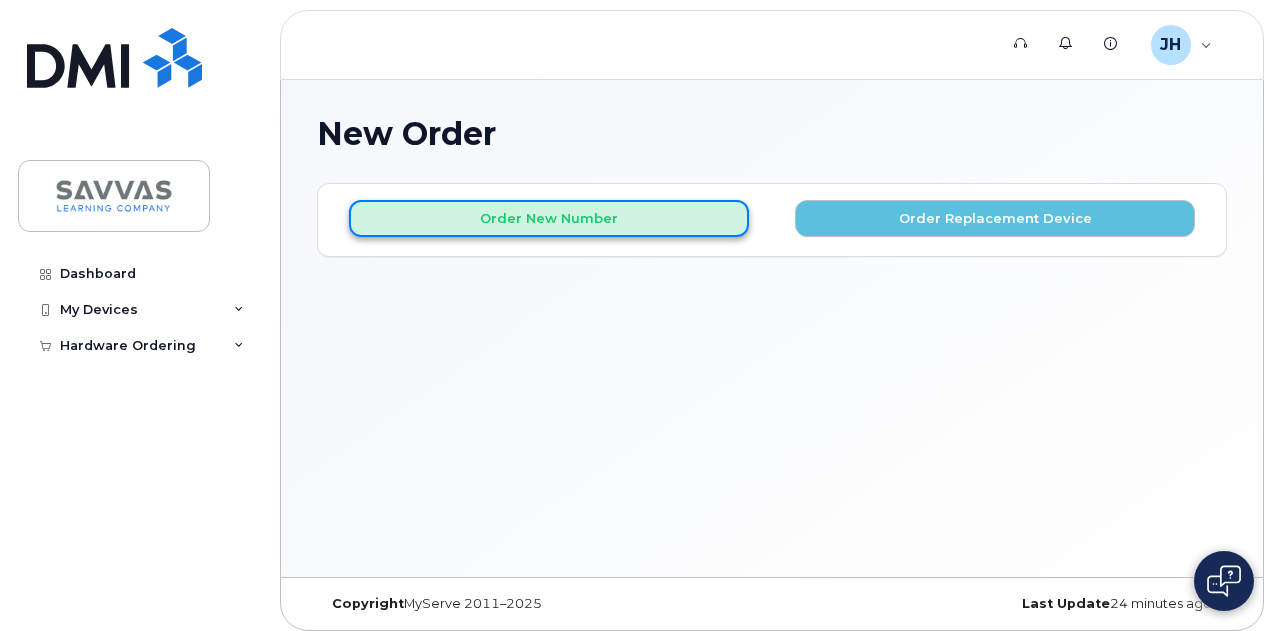 click on "Order New Number" 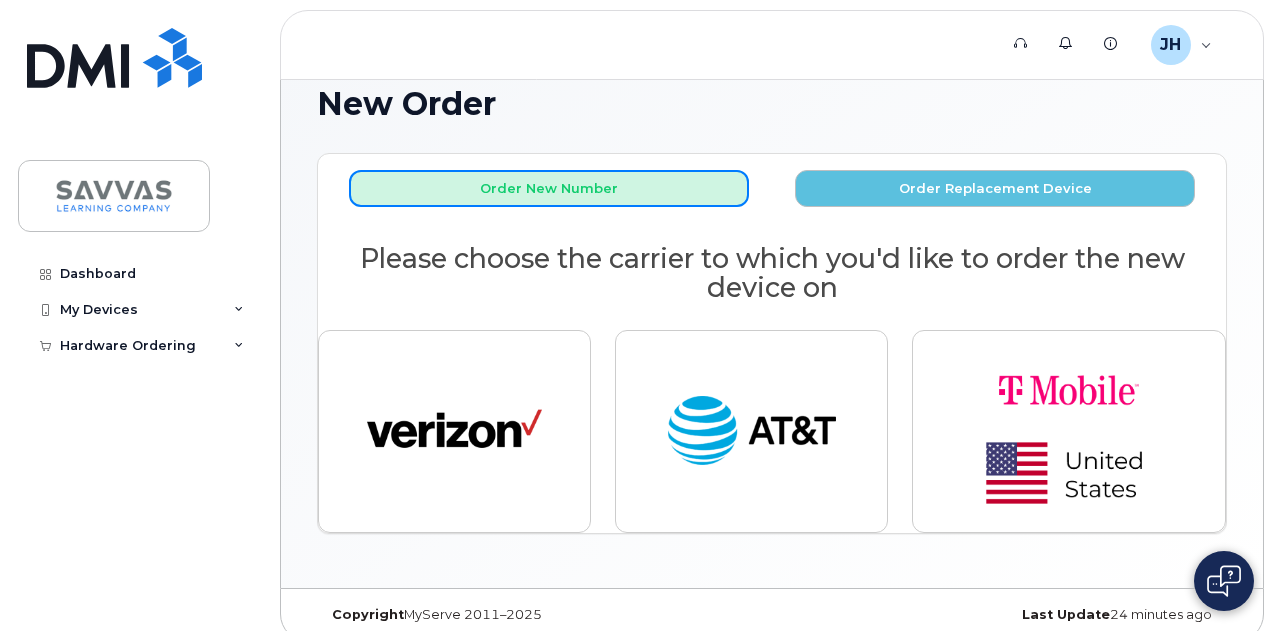 scroll, scrollTop: 47, scrollLeft: 0, axis: vertical 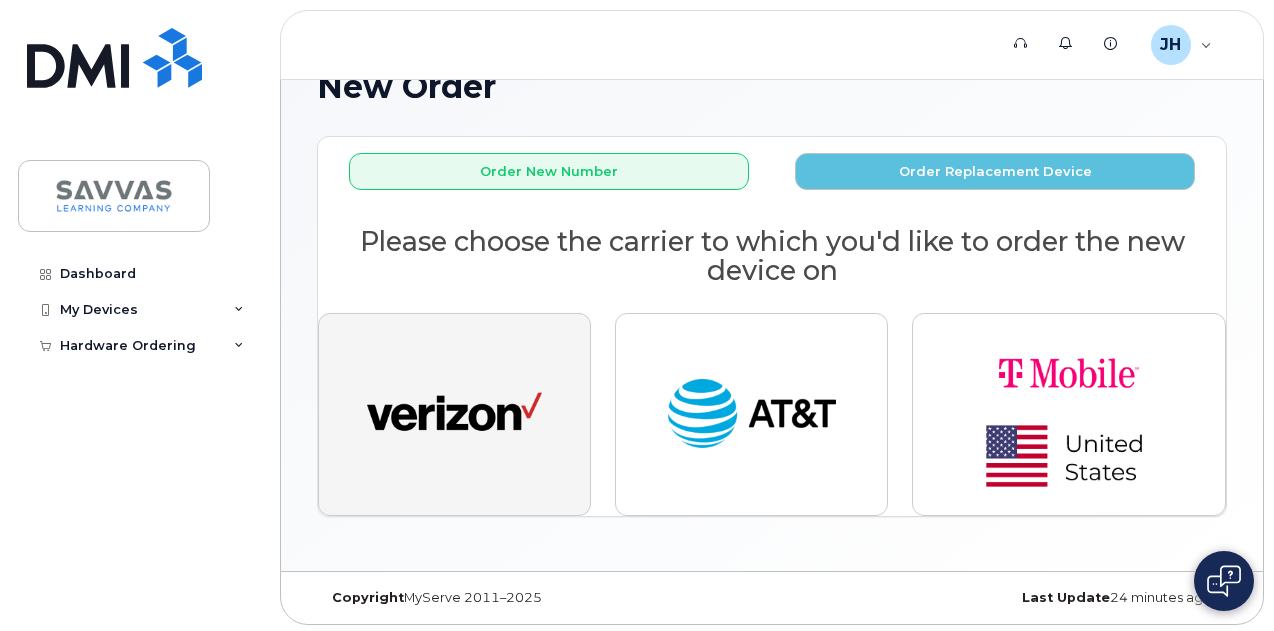 click 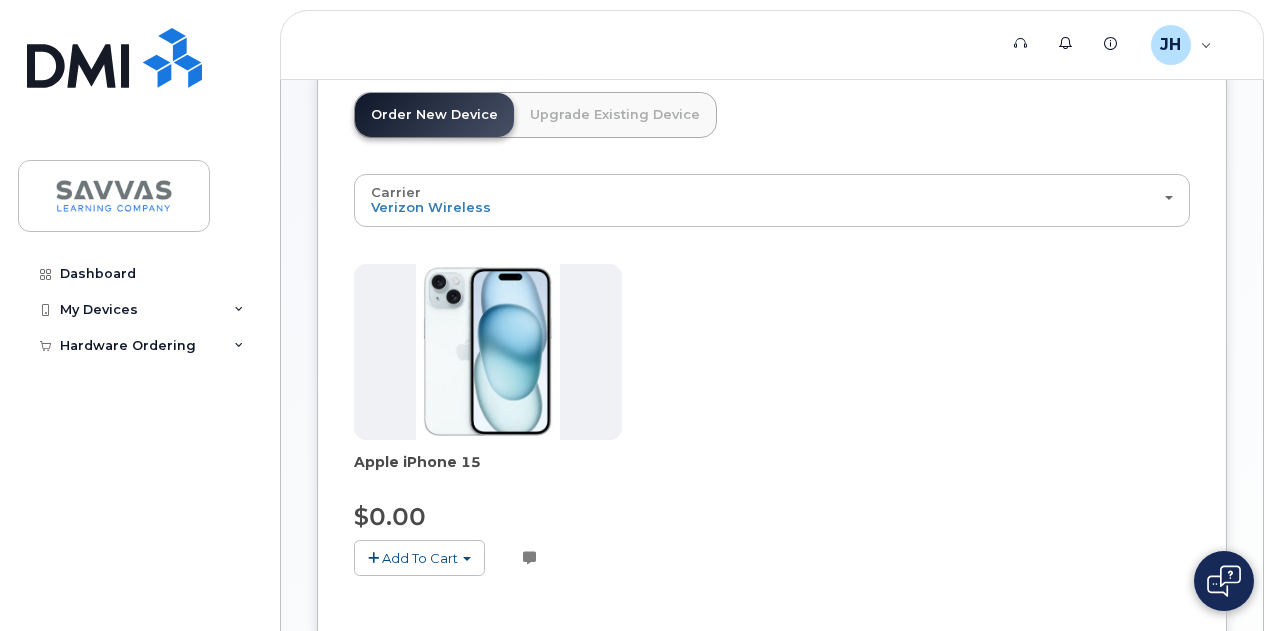 scroll, scrollTop: 247, scrollLeft: 0, axis: vertical 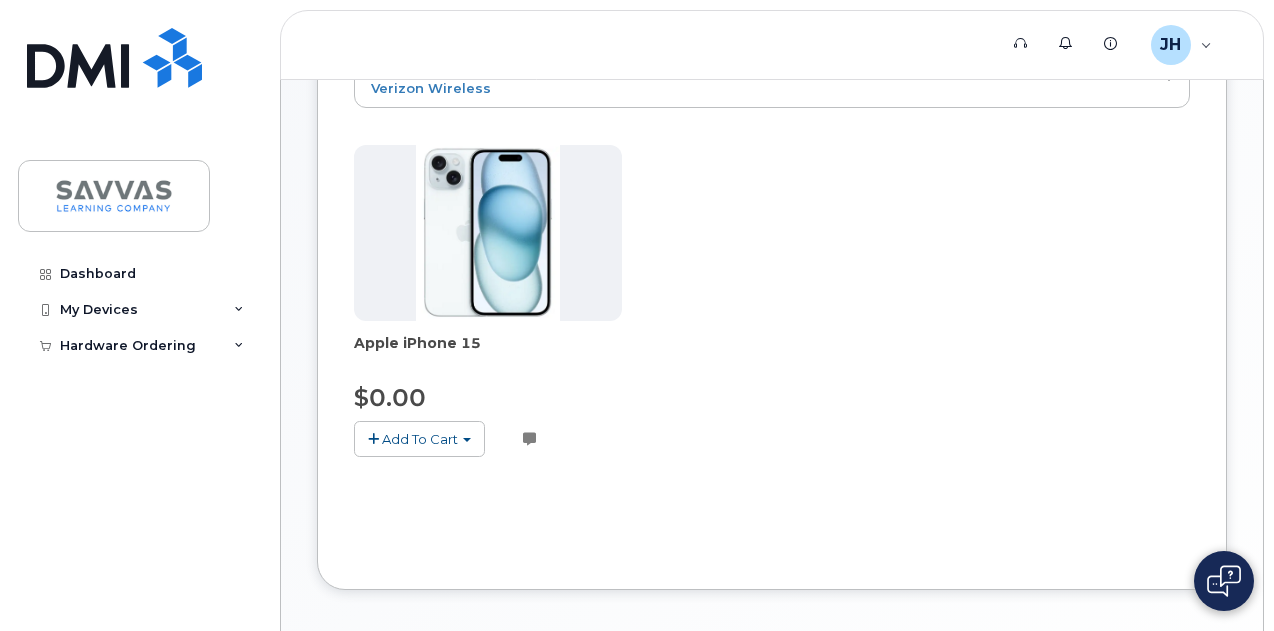click on "Add To Cart" 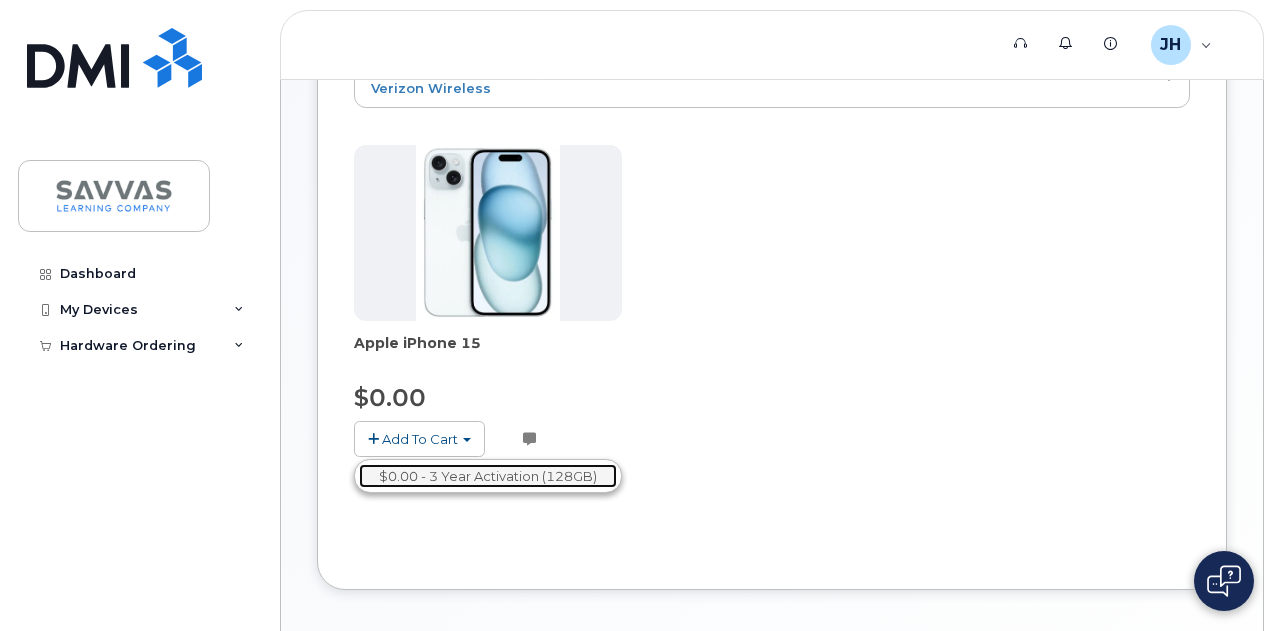 click on "$0.00 - 3 Year Activation (128GB)" 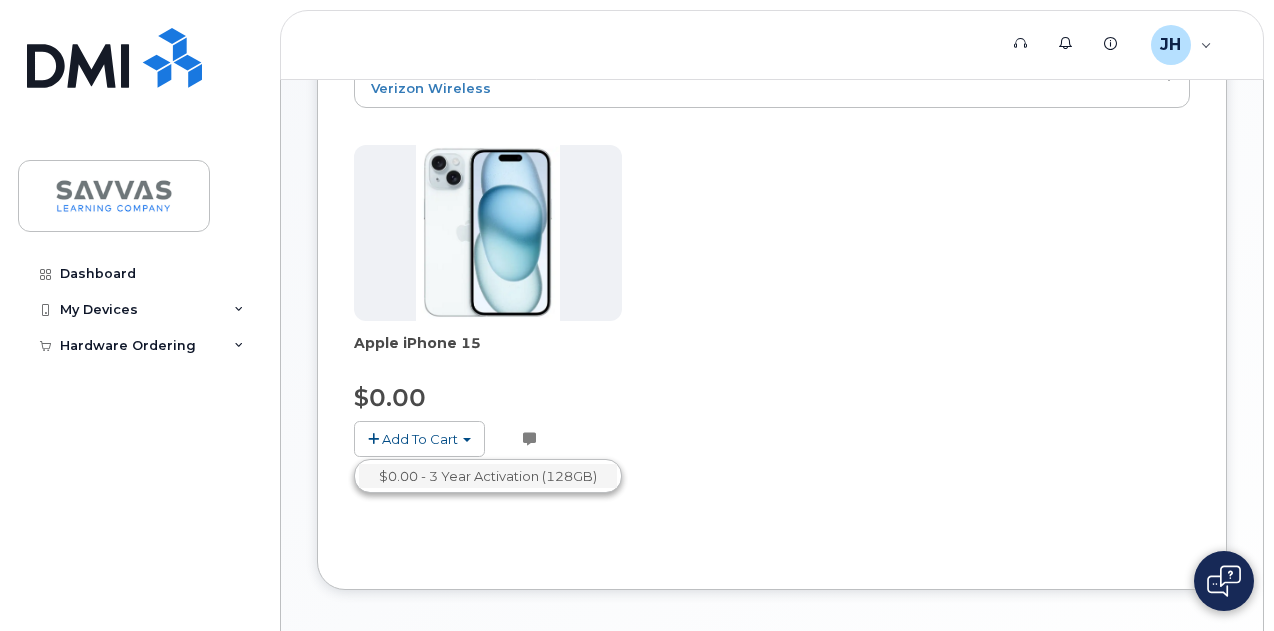 scroll, scrollTop: 34, scrollLeft: 0, axis: vertical 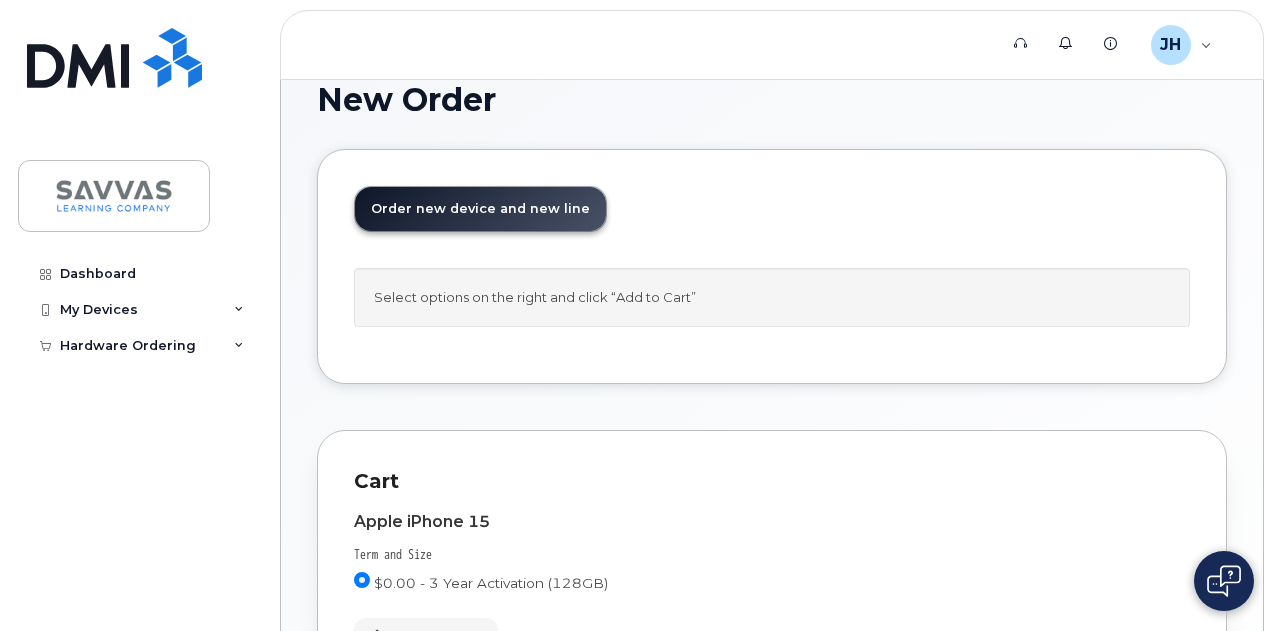 click on "Checkout
$0.00" 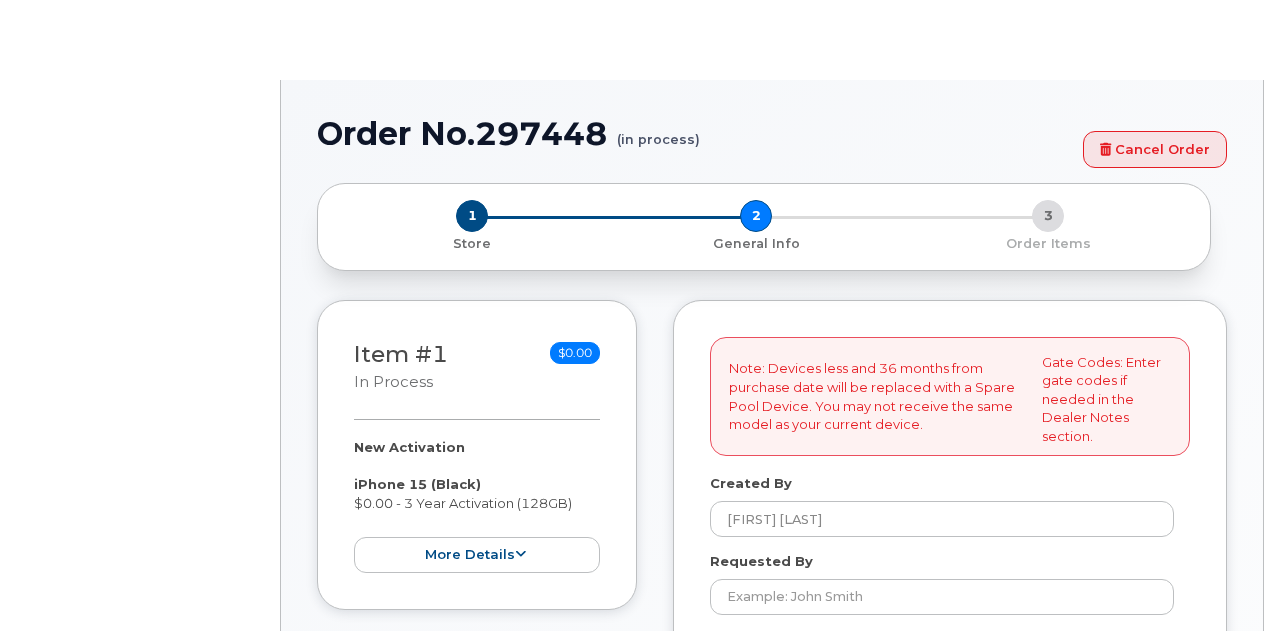 select 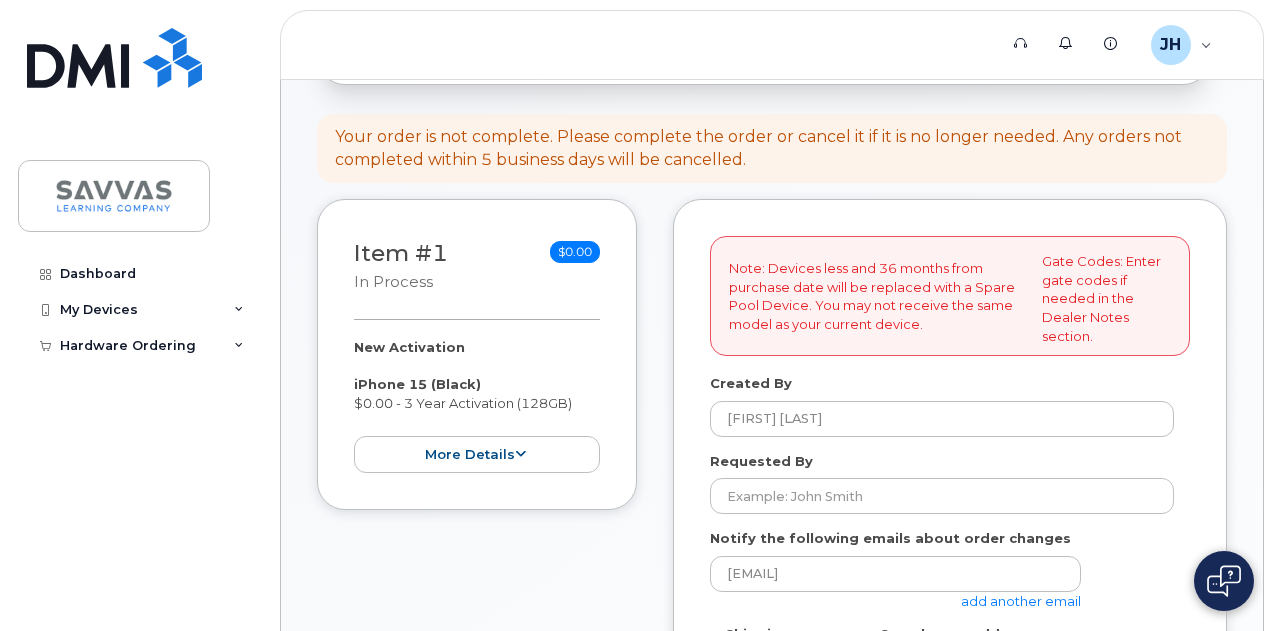 scroll, scrollTop: 300, scrollLeft: 0, axis: vertical 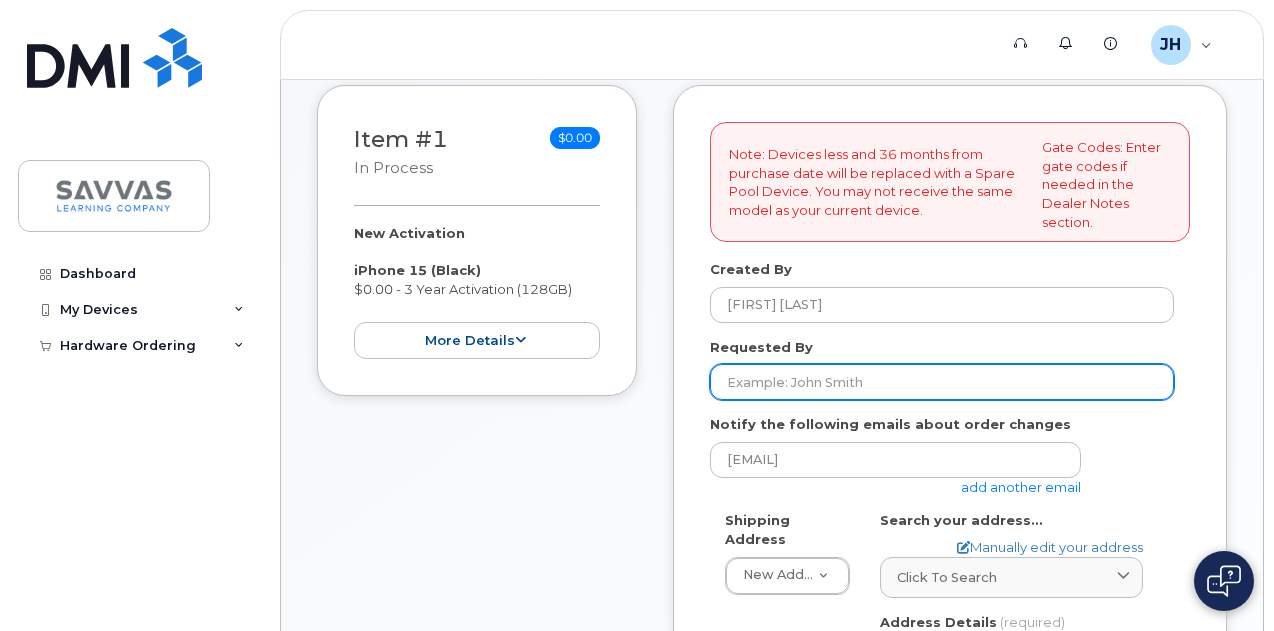 click on "Requested By" 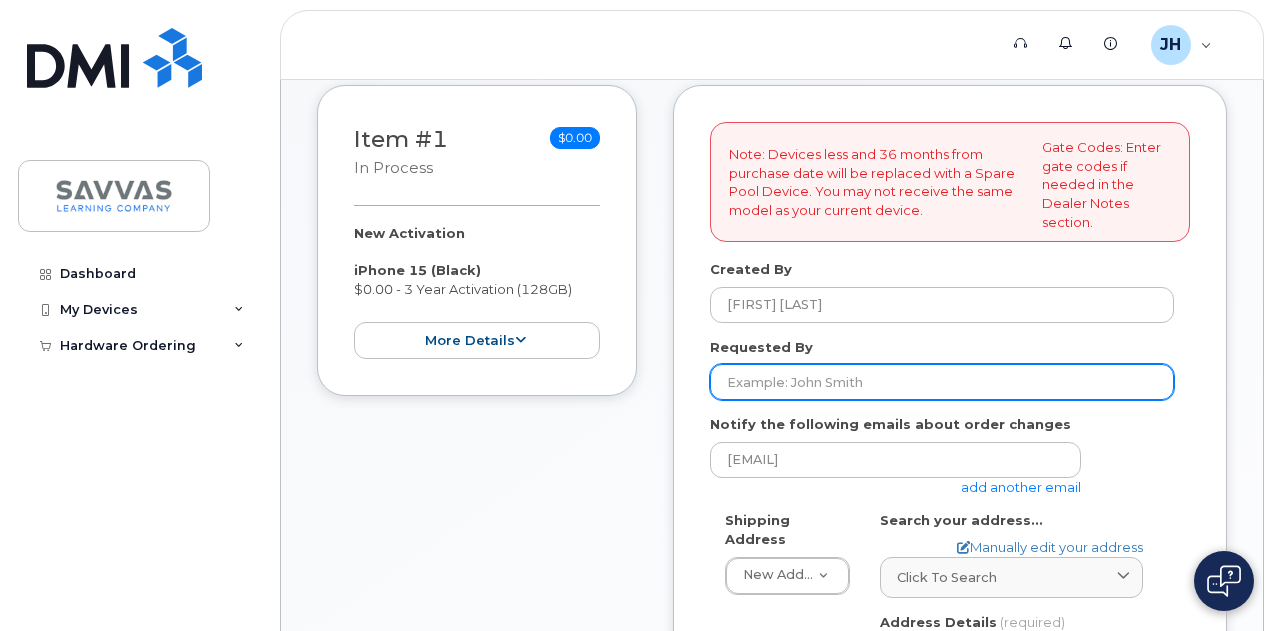 type on "[FIRST] [LAST]" 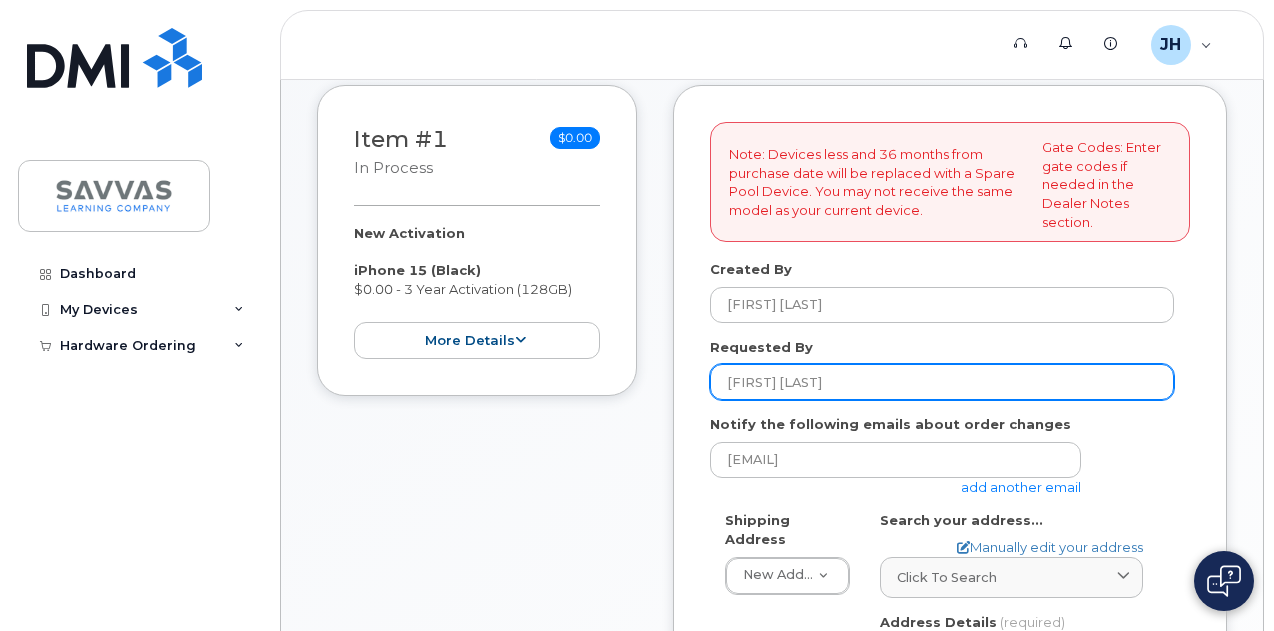 type 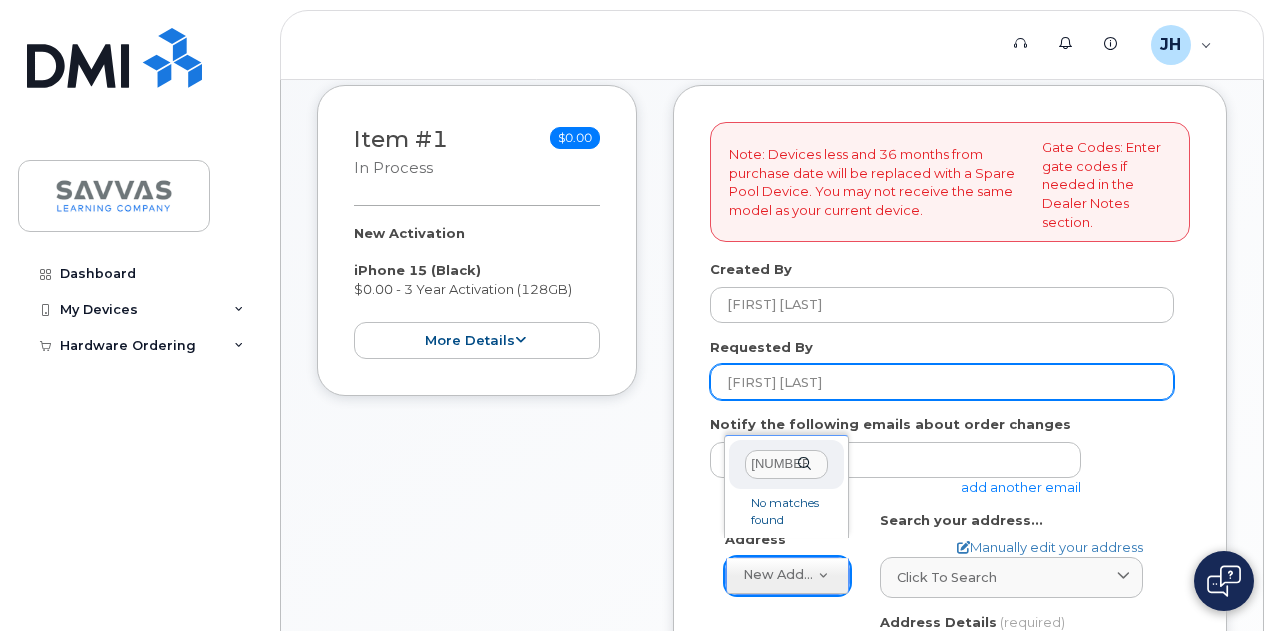 scroll, scrollTop: 0, scrollLeft: 29, axis: horizontal 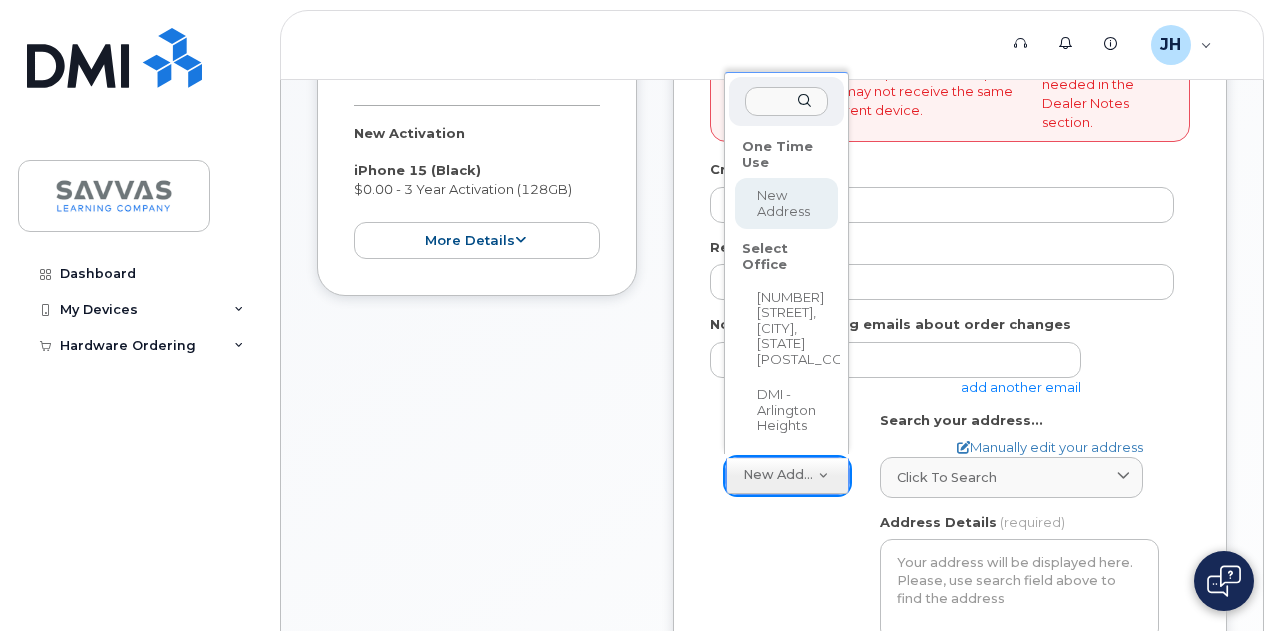 select 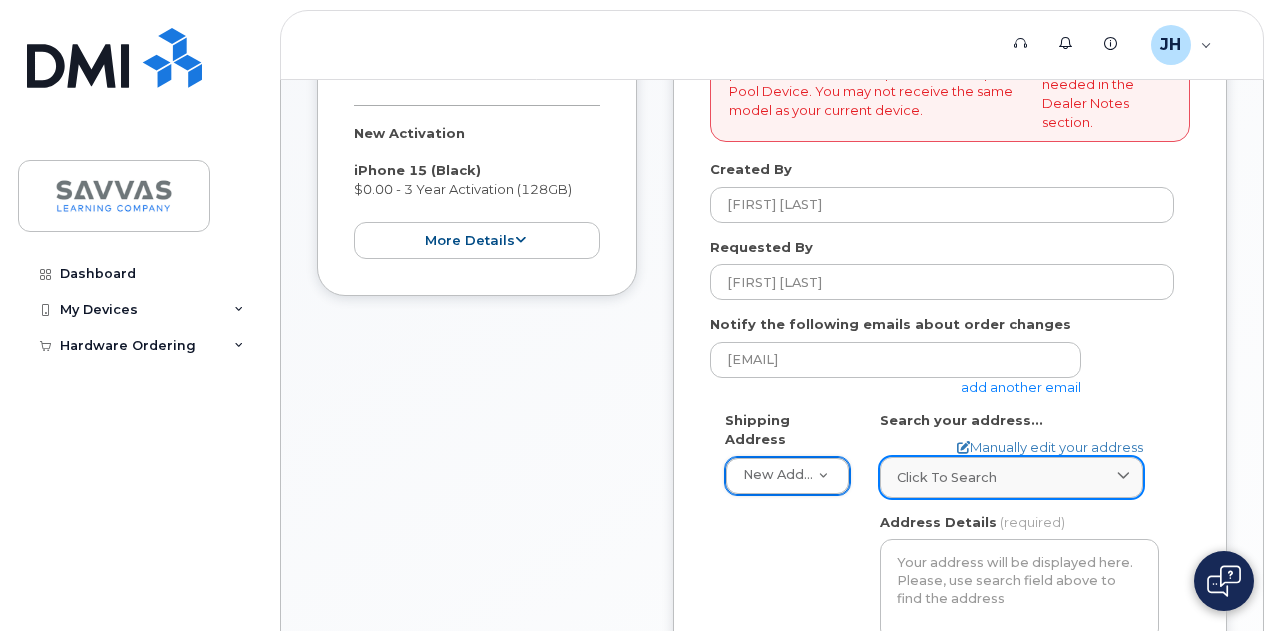 click on "Click to search" 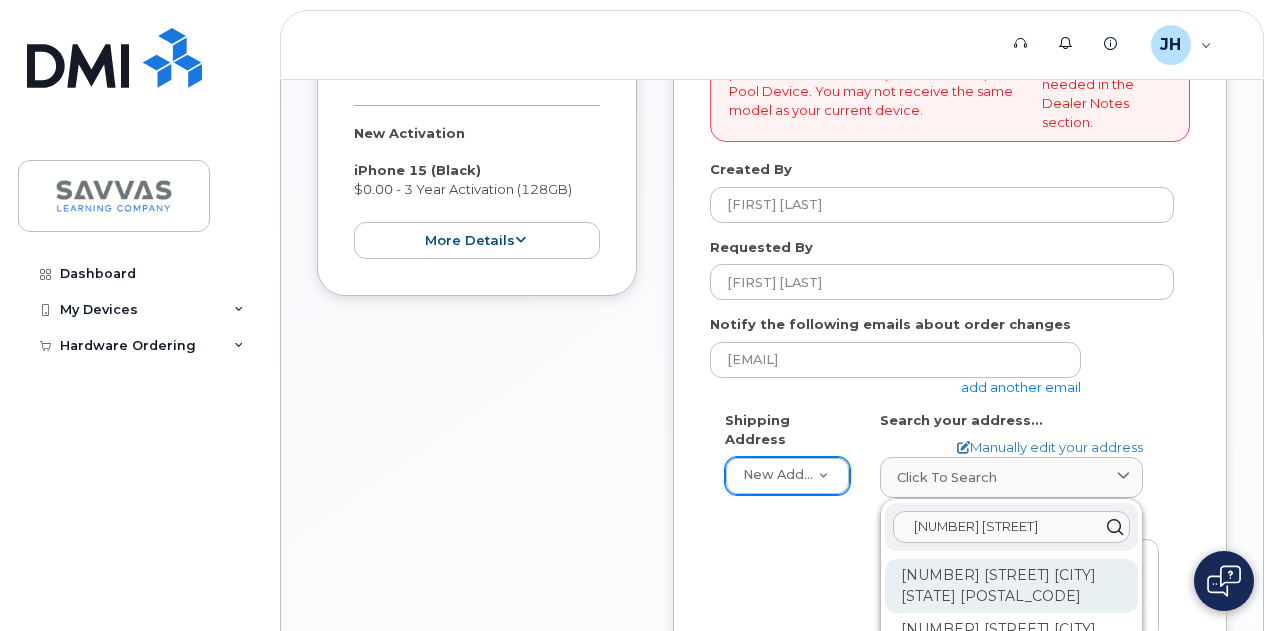 type on "420 Grove Ave" 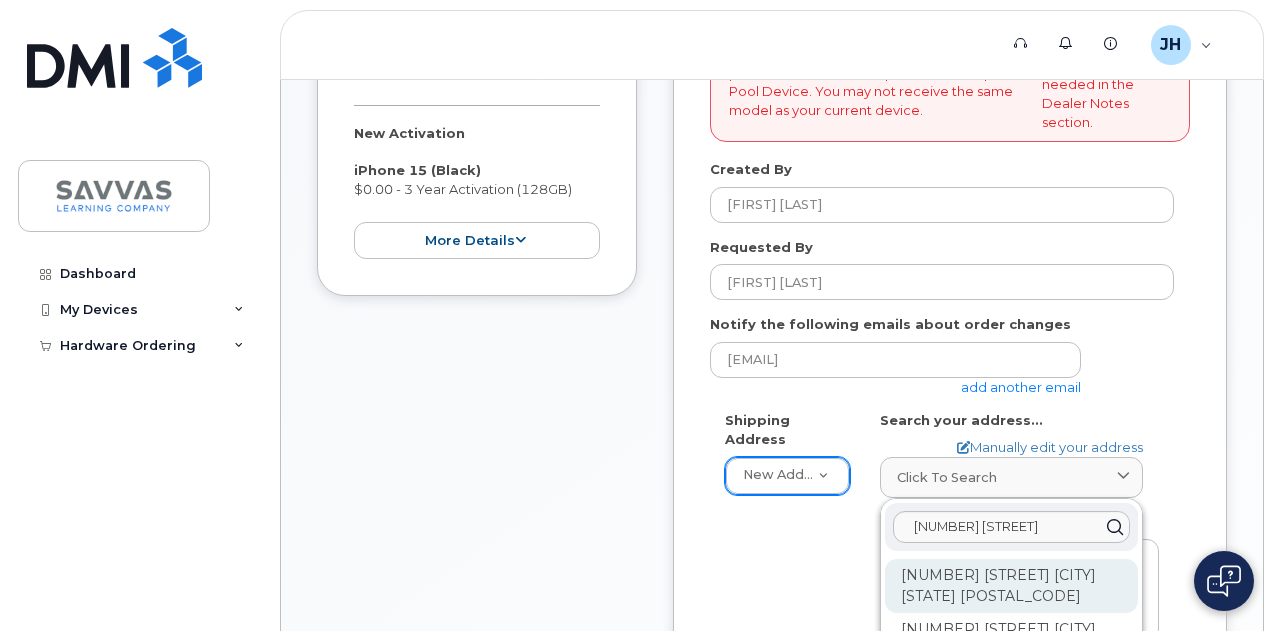 click on "420 Grove Ave Petersburg VA 23803-3848" 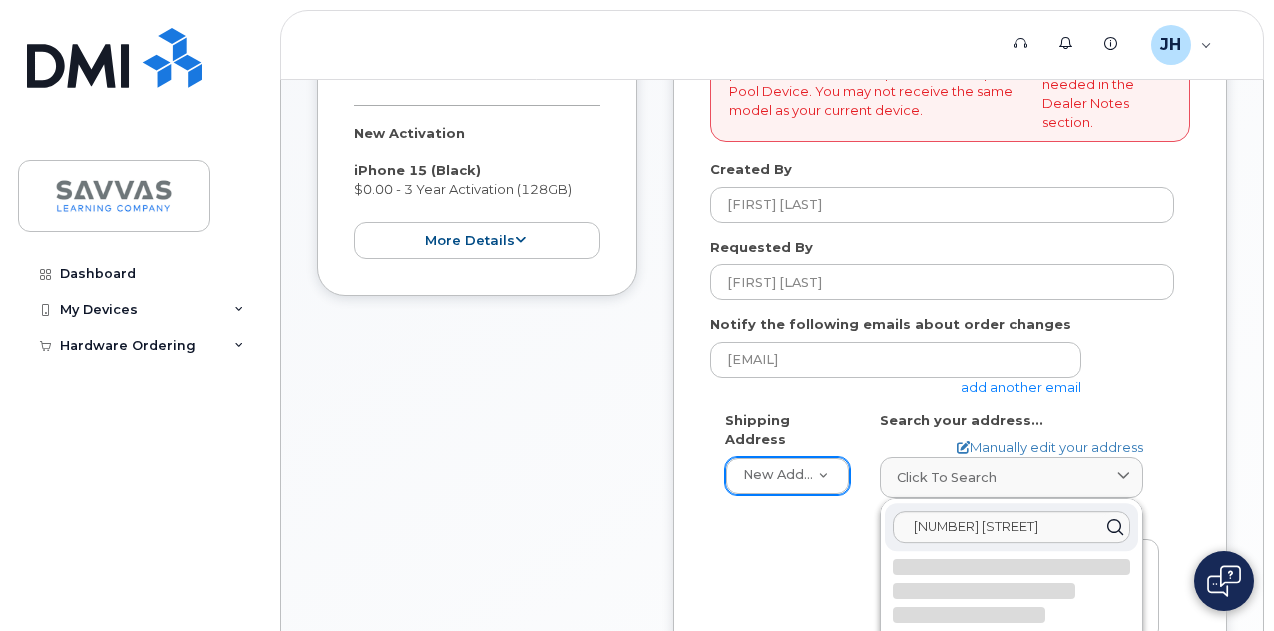 select 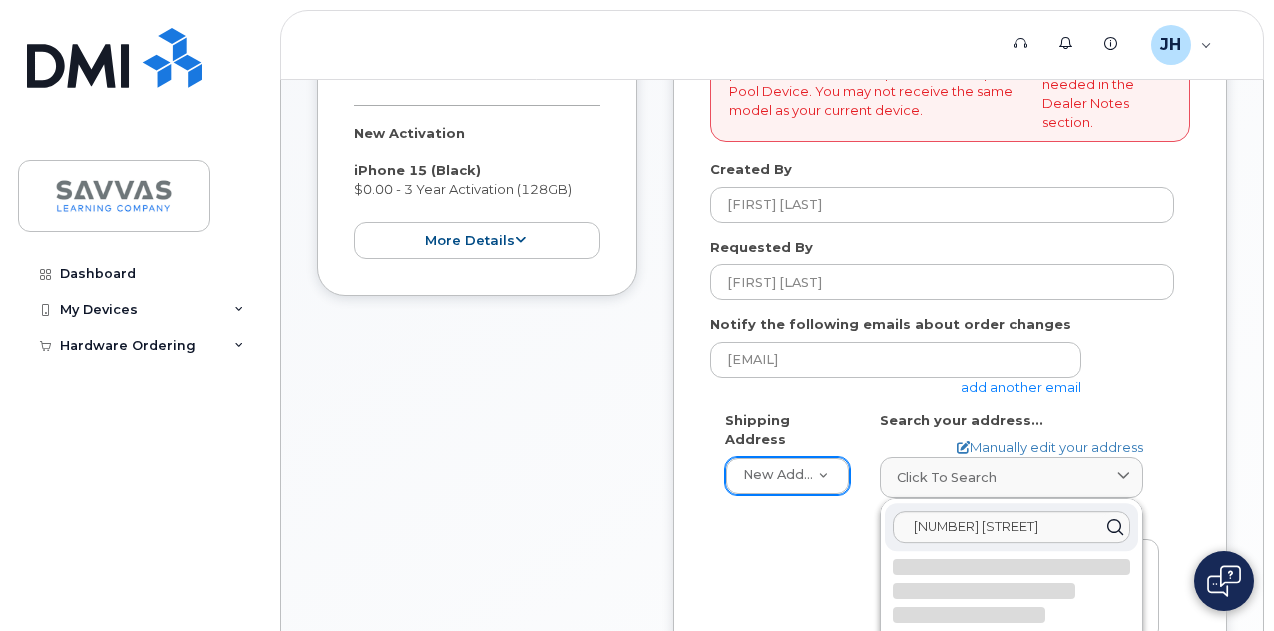 type on "420 Grove Ave
PETERSBURG VA 23803-3848
UNITED STATES" 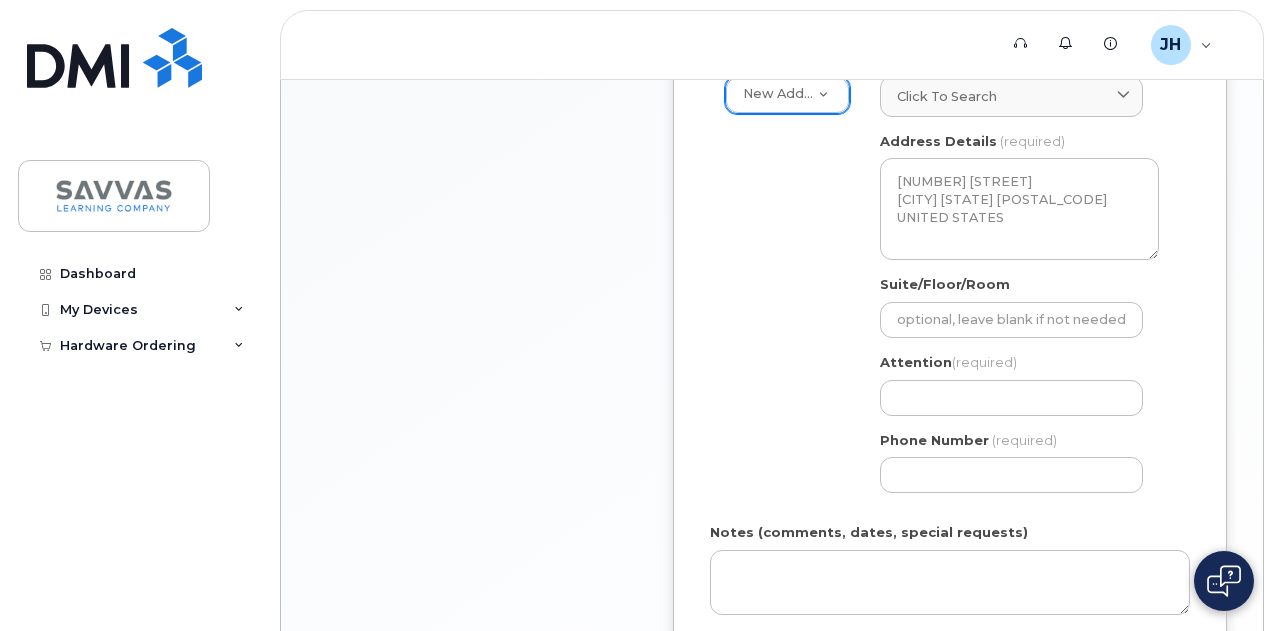 scroll, scrollTop: 800, scrollLeft: 0, axis: vertical 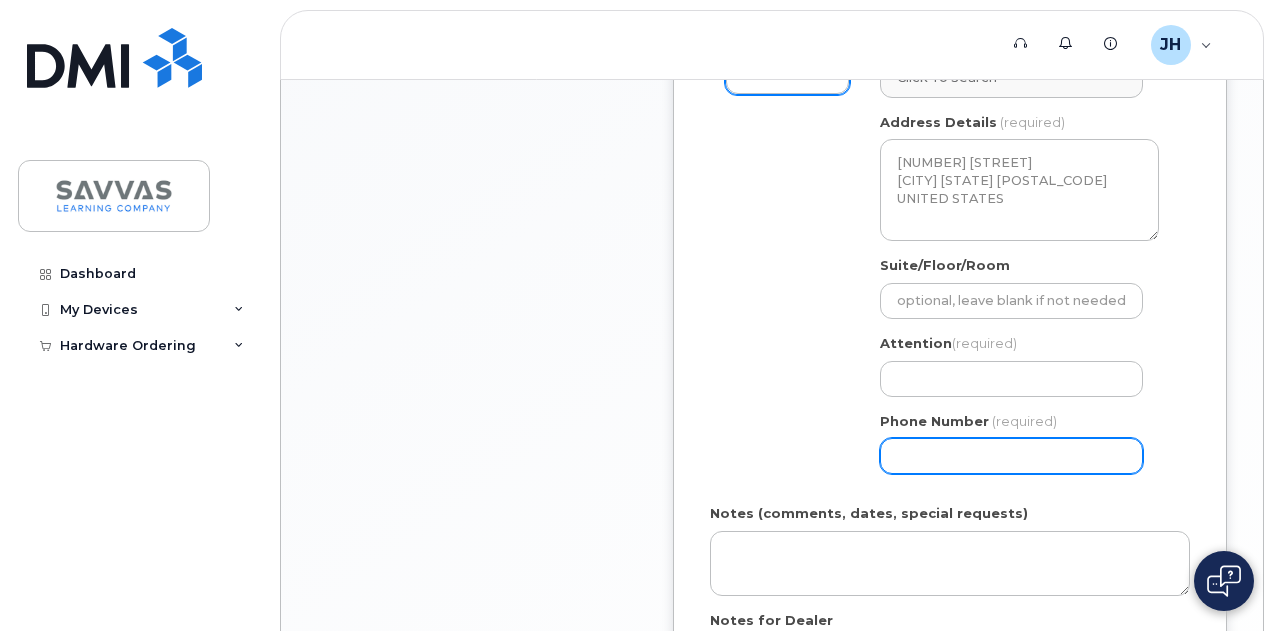 click on "Phone Number" 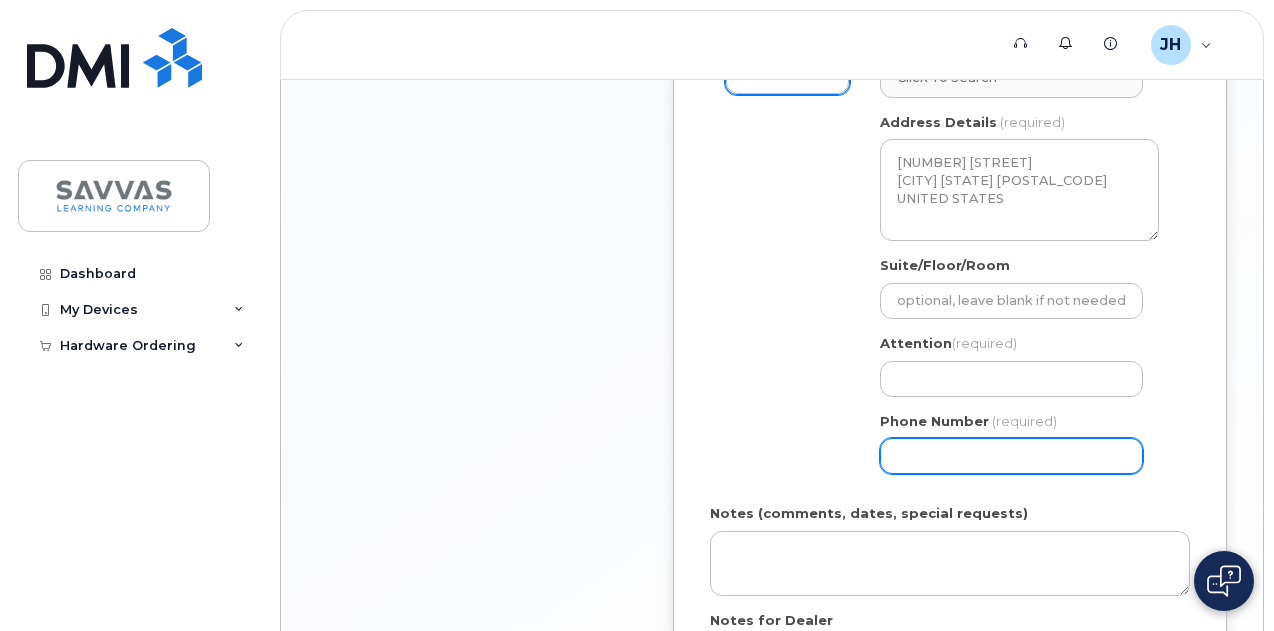 type on "804273709" 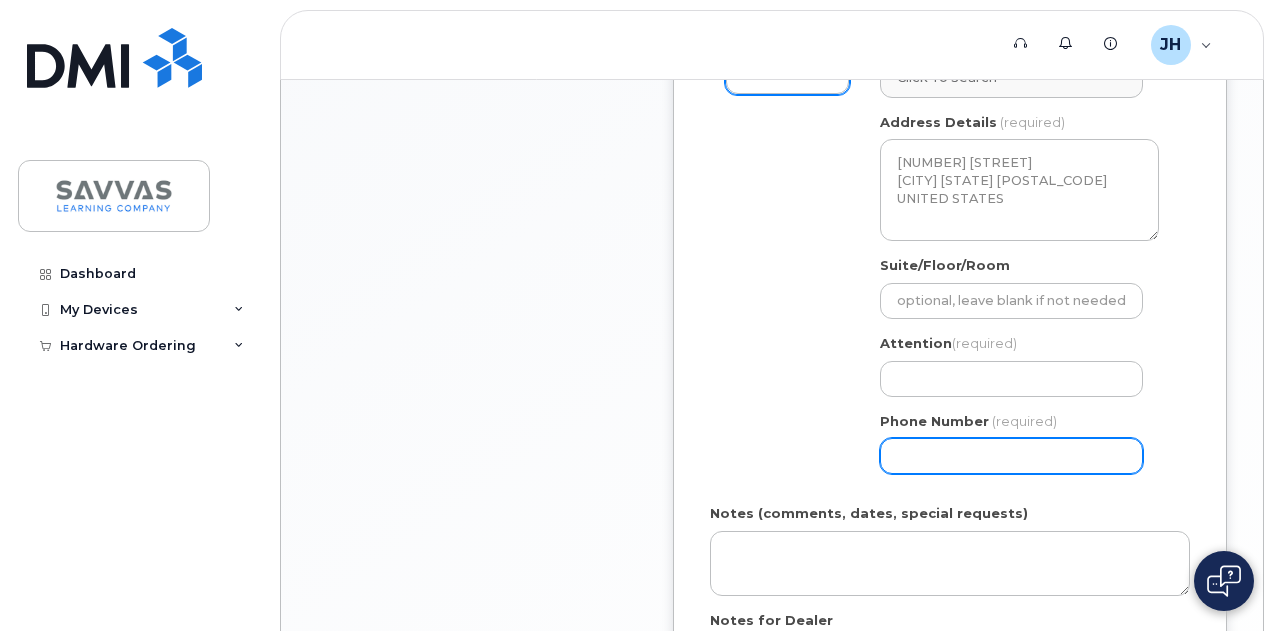 type on "8042737097" 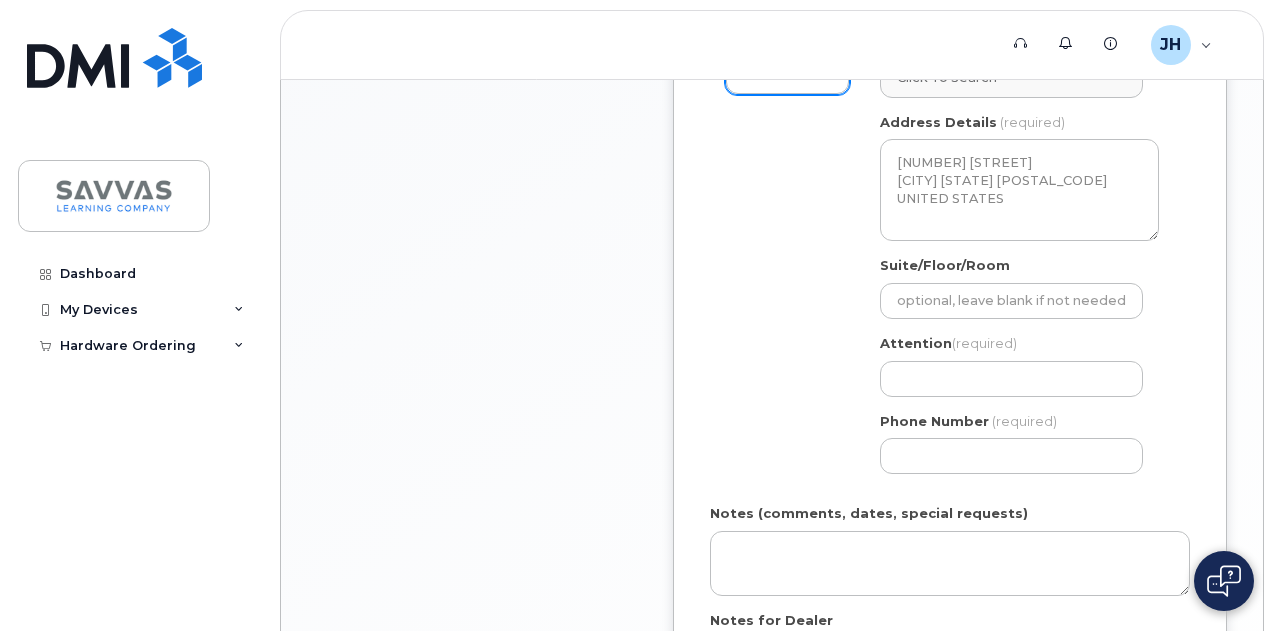 click on "Shipping Address
New Address     New Address 1667 Crestline Drive, Atlanta, GA 30345 DMI - Arlington Heights
VA
Petersburg
Search your address...
Manually edit your address
Click to search 420 Grove Ave No available options
Address Line
(required)
Lookup your address
420 Grove Ave
State
(required)
Alabama
Alaska
American Samoa
Arizona
Arkansas
California
Colorado
Connecticut
Delaware
District of Columbia
Florida
Georgia
Guam
Hawaii
Idaho
Illinois
Indiana
Iowa
Kansas
Kentucky
Louisiana
Maine
Maryland
Massachusetts
Michigan
Minnesota
Mississippi
Missouri
Montana
Nebraska
Nevada
New Hampshire
New Jersey
New Mexico
New York
North Carolina
North Dakota
Ohio
Oklahoma
Oregon
Pennsylvania
Puerto Rico
Rhode Island
South Carolina
South Dakota
Tennessee
Texas
Utah
Vermont
Virginia
Virgin Islands
Washington
West Virginia
Wisconsin
Wyoming" 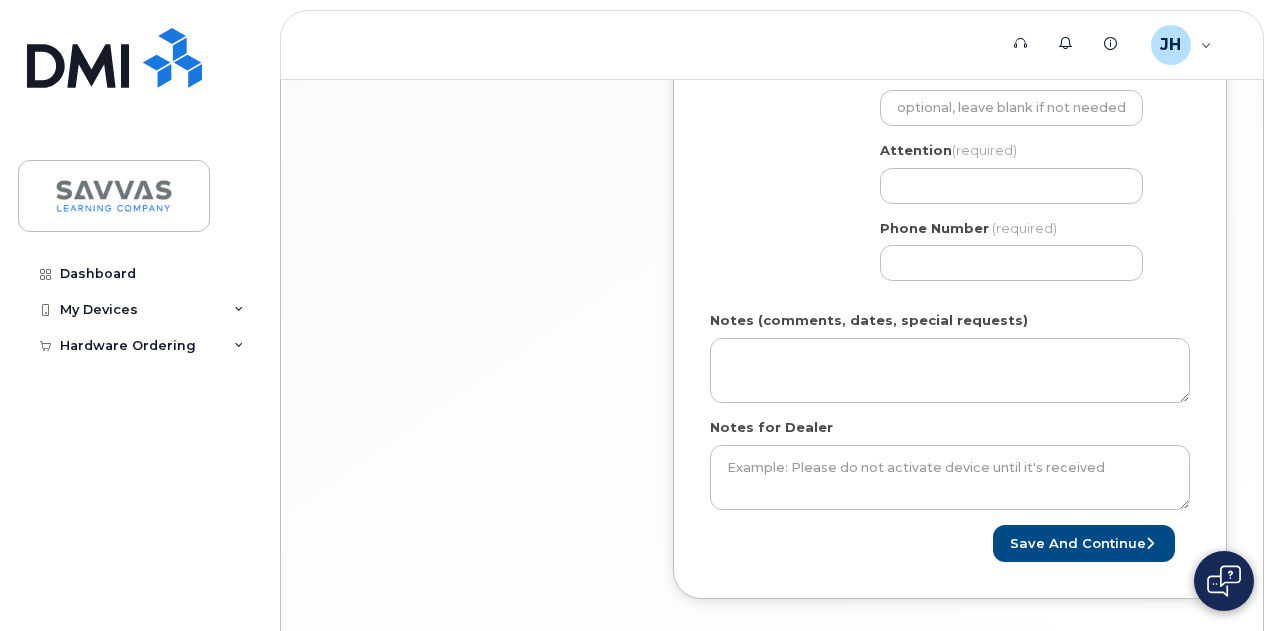 scroll, scrollTop: 1084, scrollLeft: 0, axis: vertical 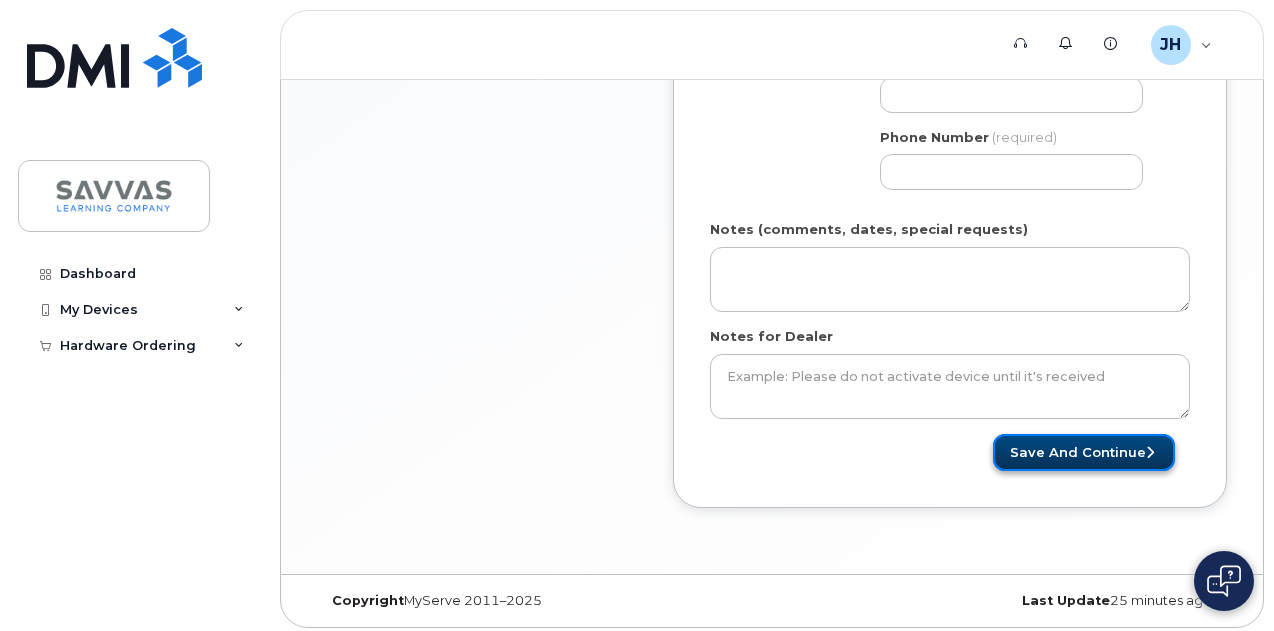 click on "Save and Continue" 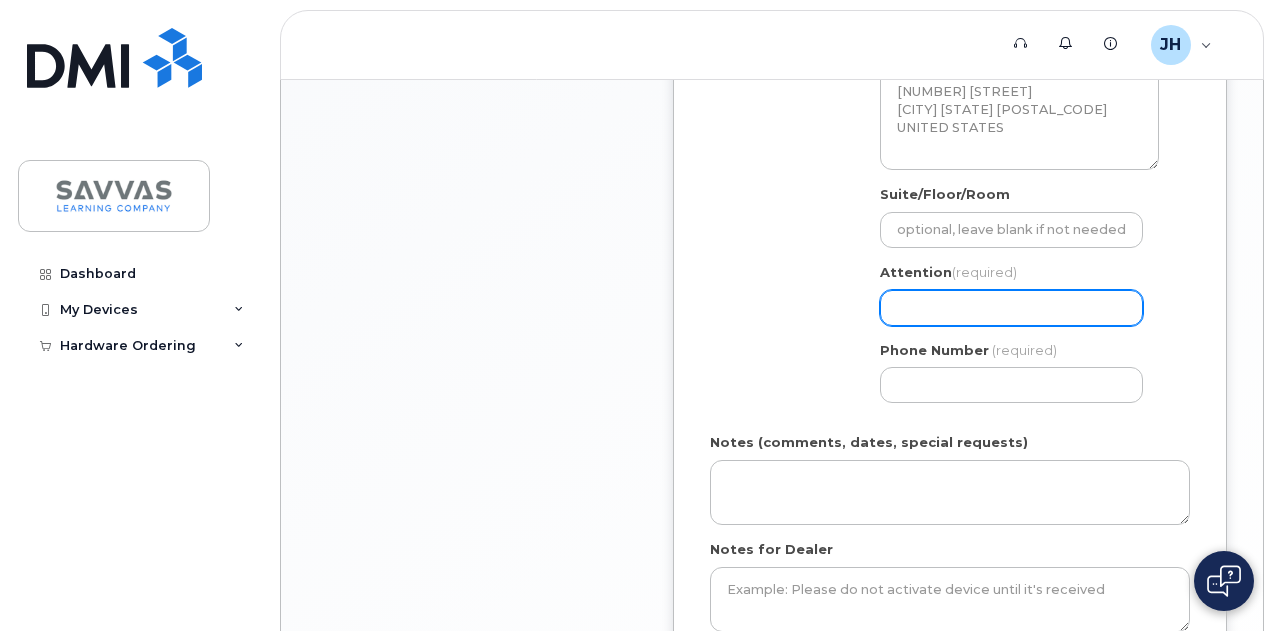 scroll, scrollTop: 784, scrollLeft: 0, axis: vertical 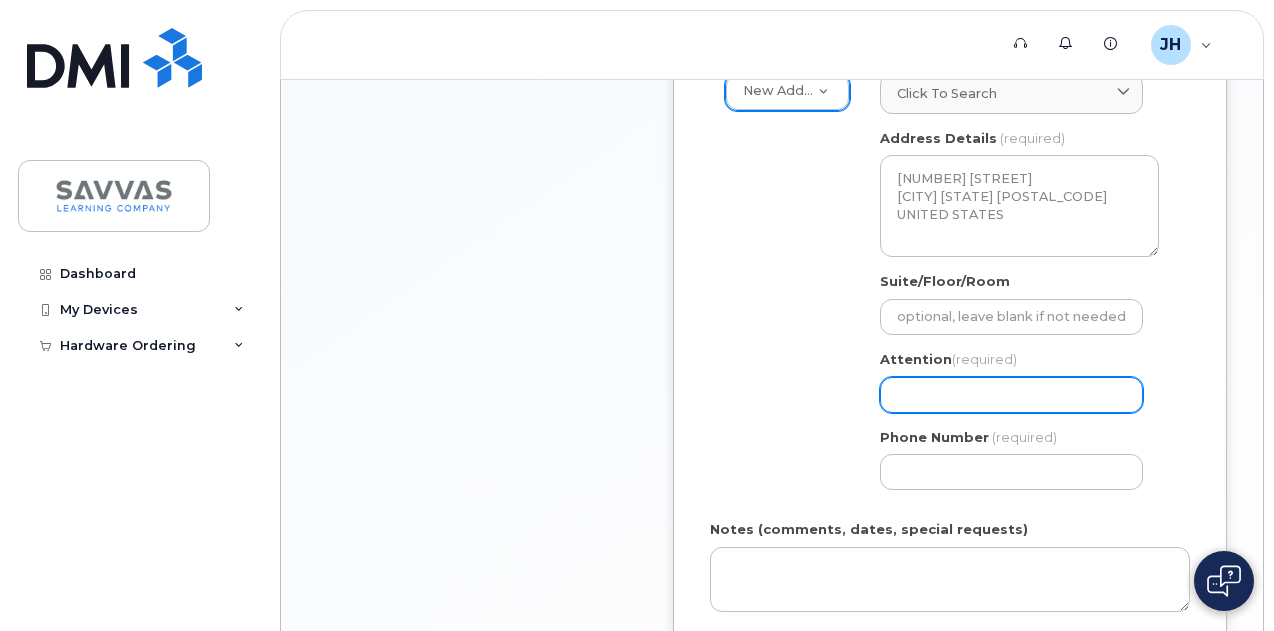 click on "Attention
(required)" 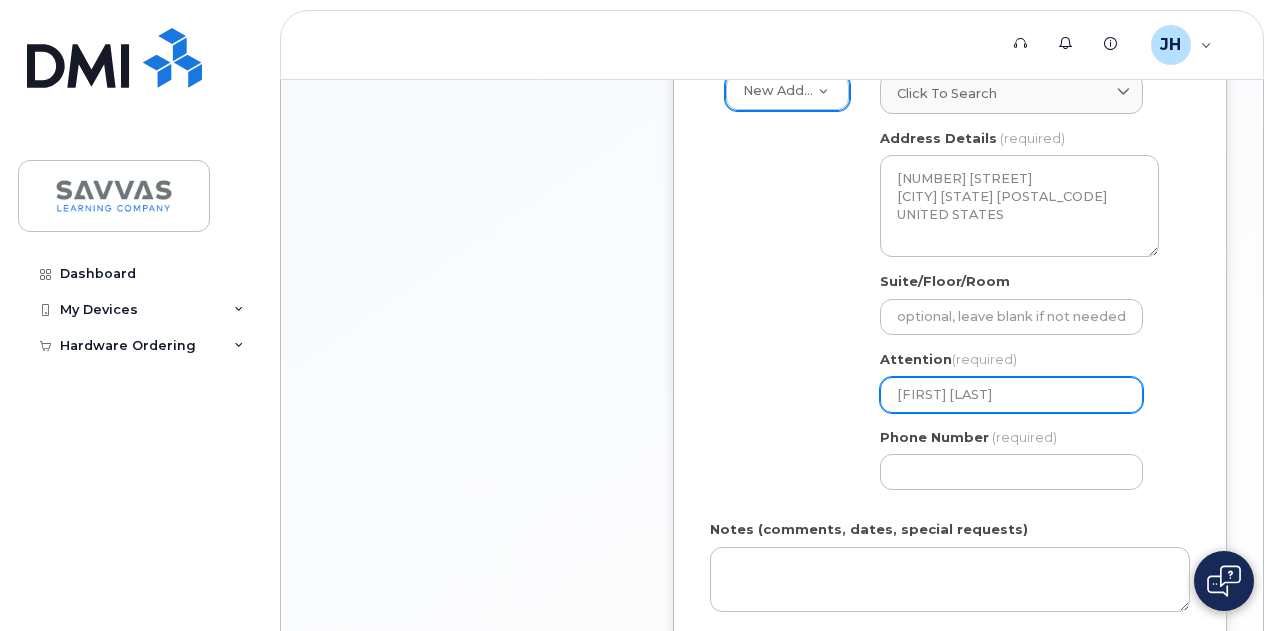 select 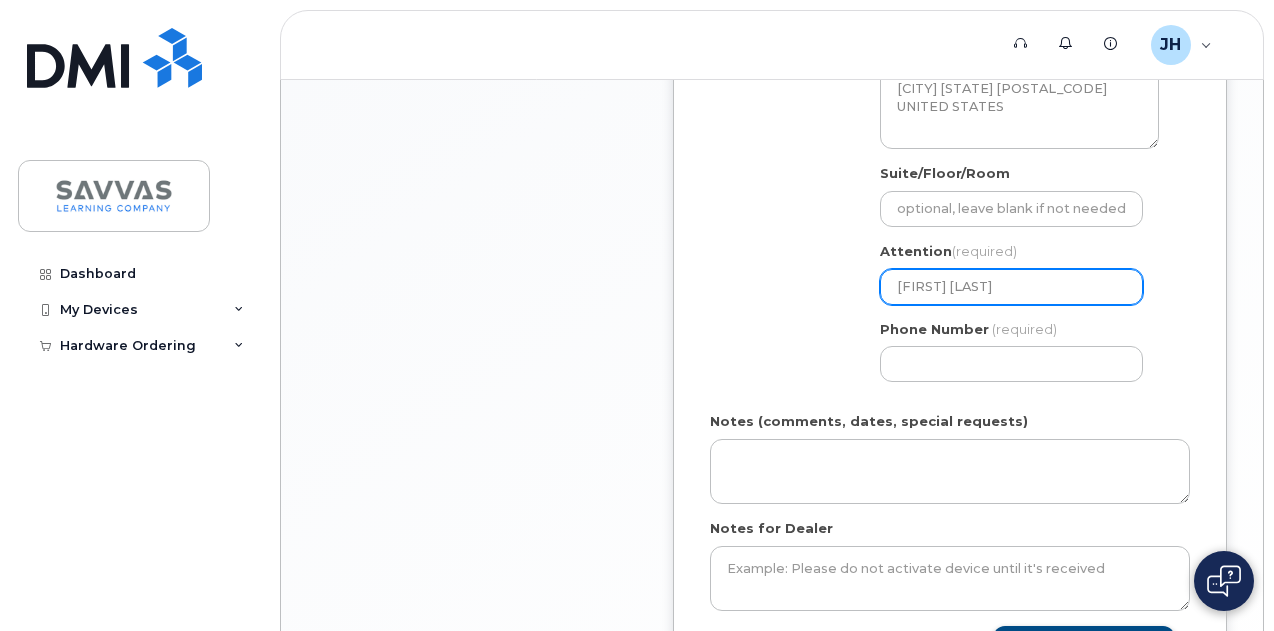scroll, scrollTop: 1084, scrollLeft: 0, axis: vertical 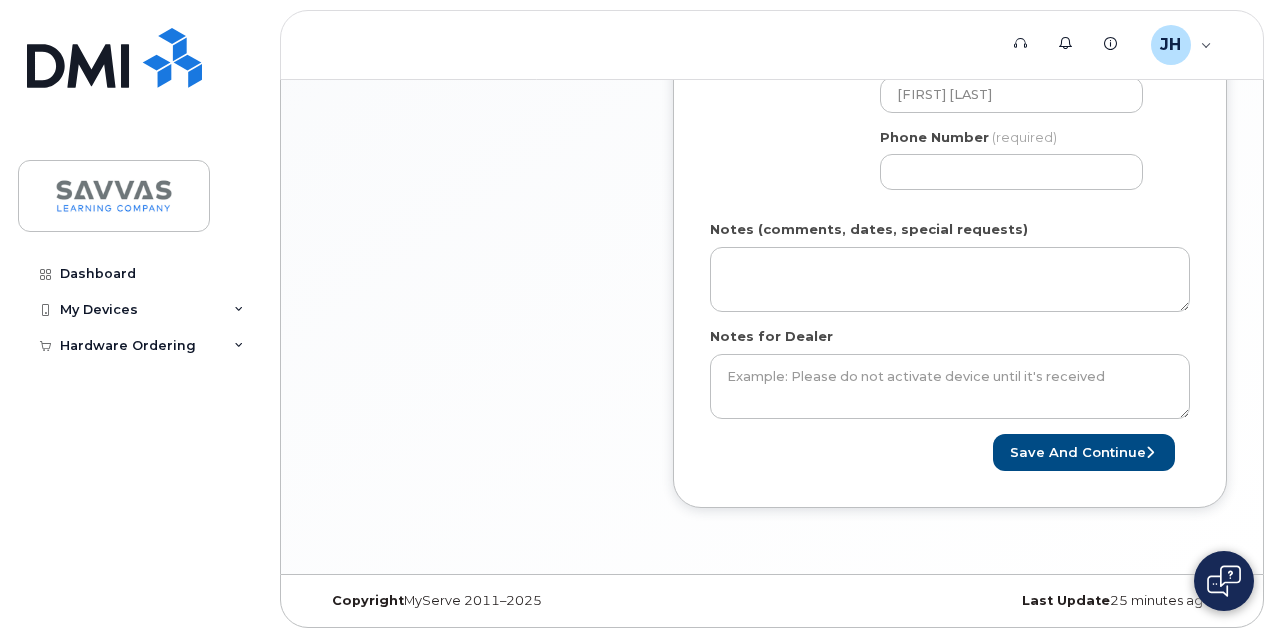 click on "Note: Devices less and 36 months from purchase date will be replaced with a Spare Pool Device.  You may not receive the same model as your current device.
Gate Codes:  Enter gate codes if needed in the Dealer Notes section.
Created By
Jackie Hopkins
Requested By
Jackie Hopkins
Notify the following emails about order changes
jacqueline.hopkins@savvas.com
add another email
Shipping Address
New Address     New Address 1667 Crestline Drive, Atlanta, GA 30345 DMI - Arlington Heights
VA
Petersburg
Search your address...
Manually edit your address
Click to search 420 Grove Ave No available options
Address Line
(required)
Lookup your address
420 Grove Ave
State
(required)
Alabama
Alaska
American Samoa
Arizona
Arkansas
California
Colorado
Connecticut
Delaware
District of Columbia
Florida
Georgia
Guam
Hawaii
Idaho
Illinois
Indiana
Iowa
Kansas
Kentucky" 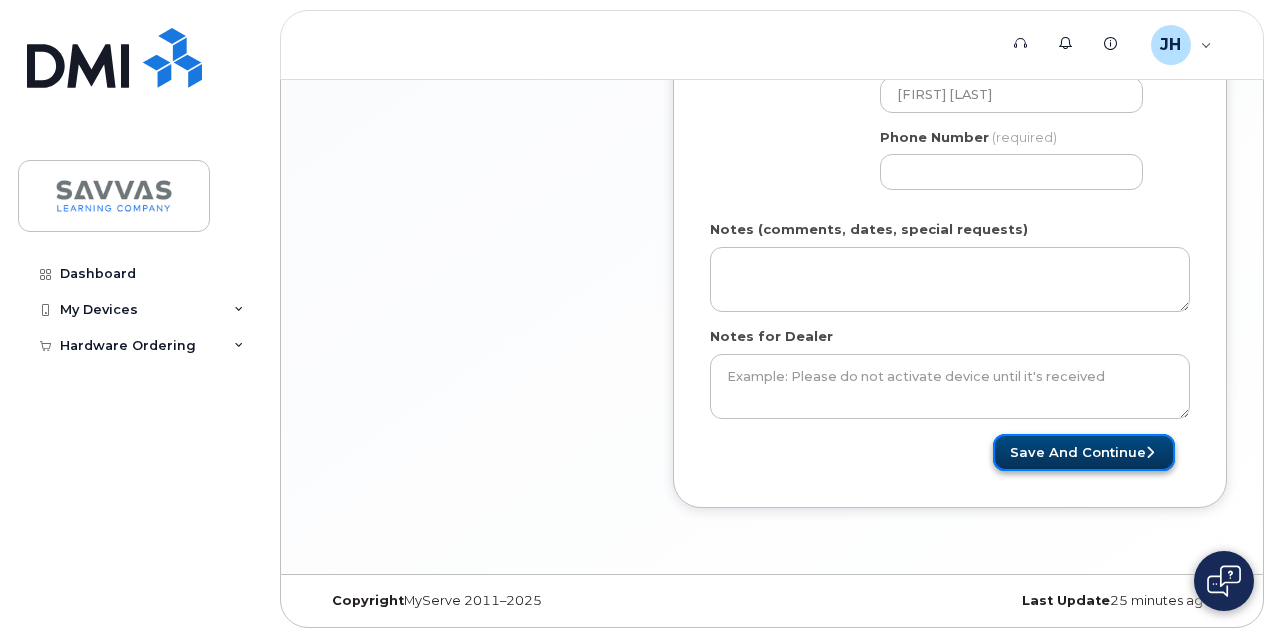 click on "Save and Continue" 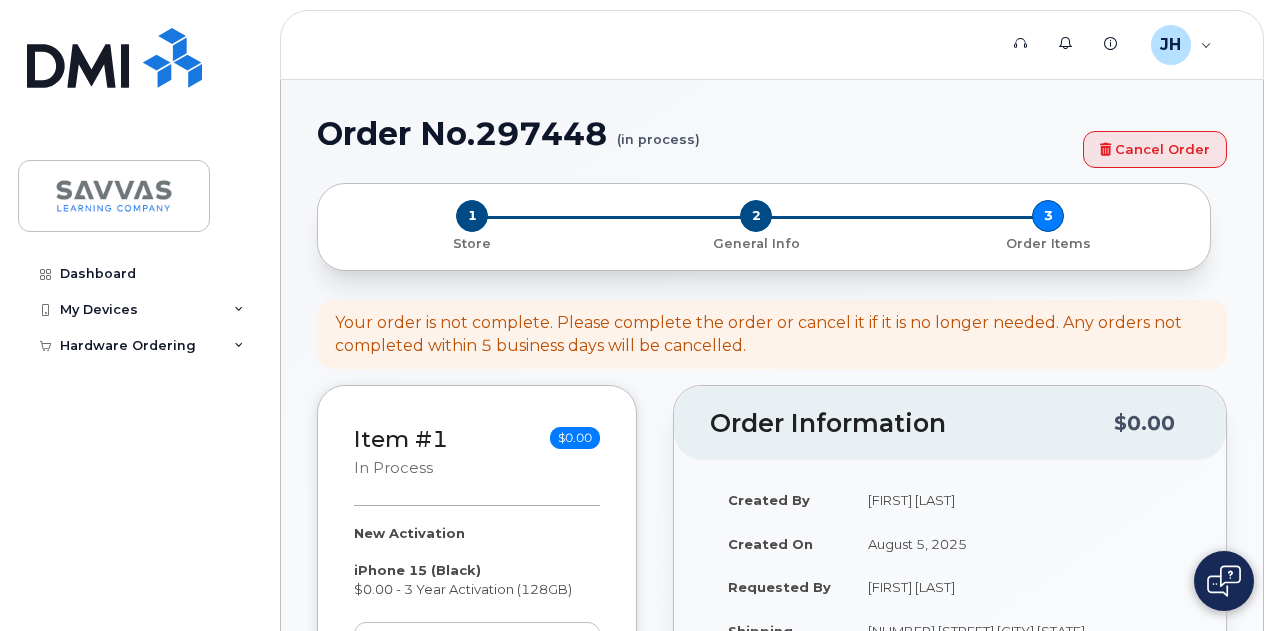 select 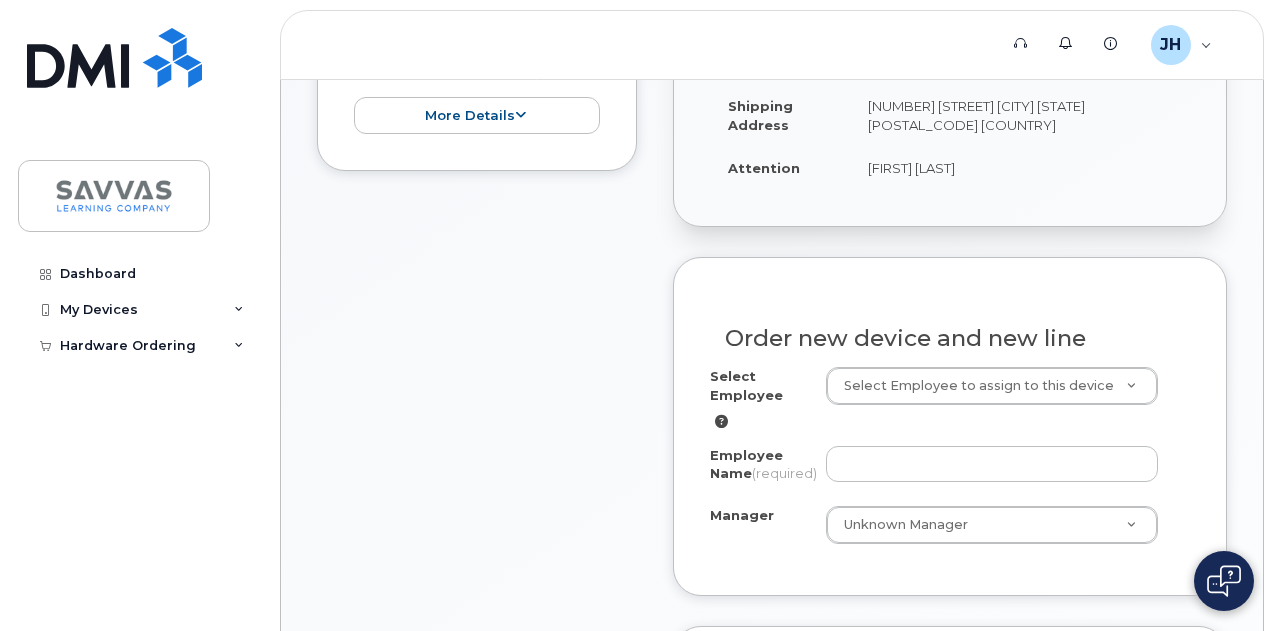 scroll, scrollTop: 600, scrollLeft: 0, axis: vertical 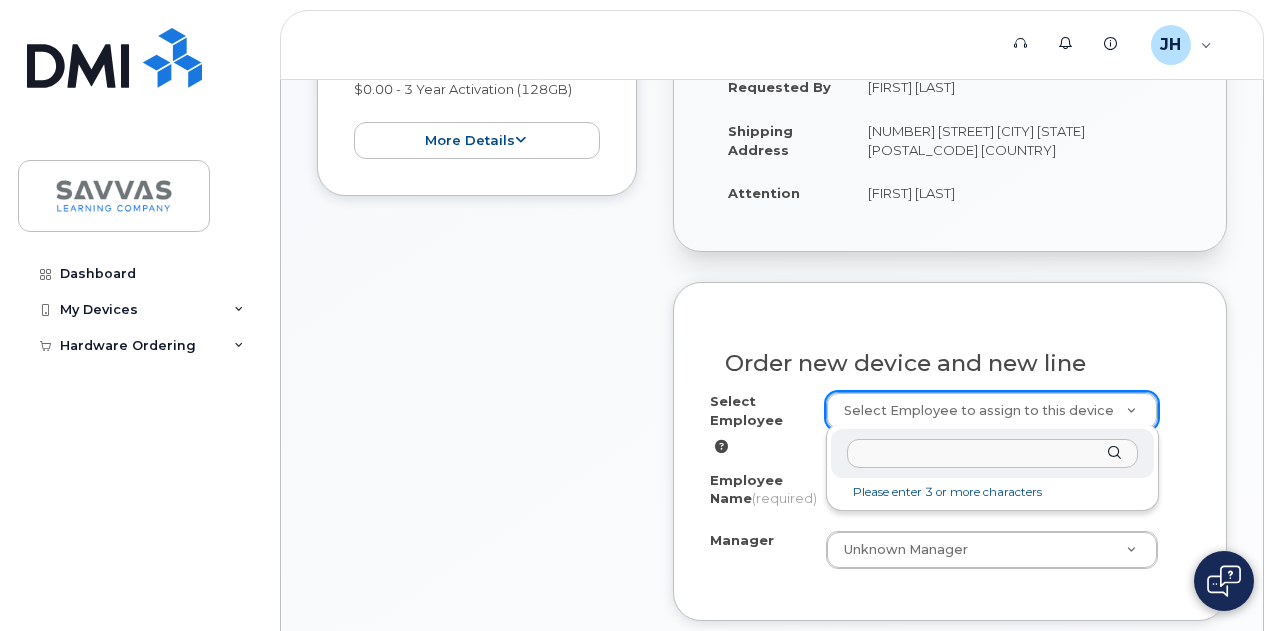 click 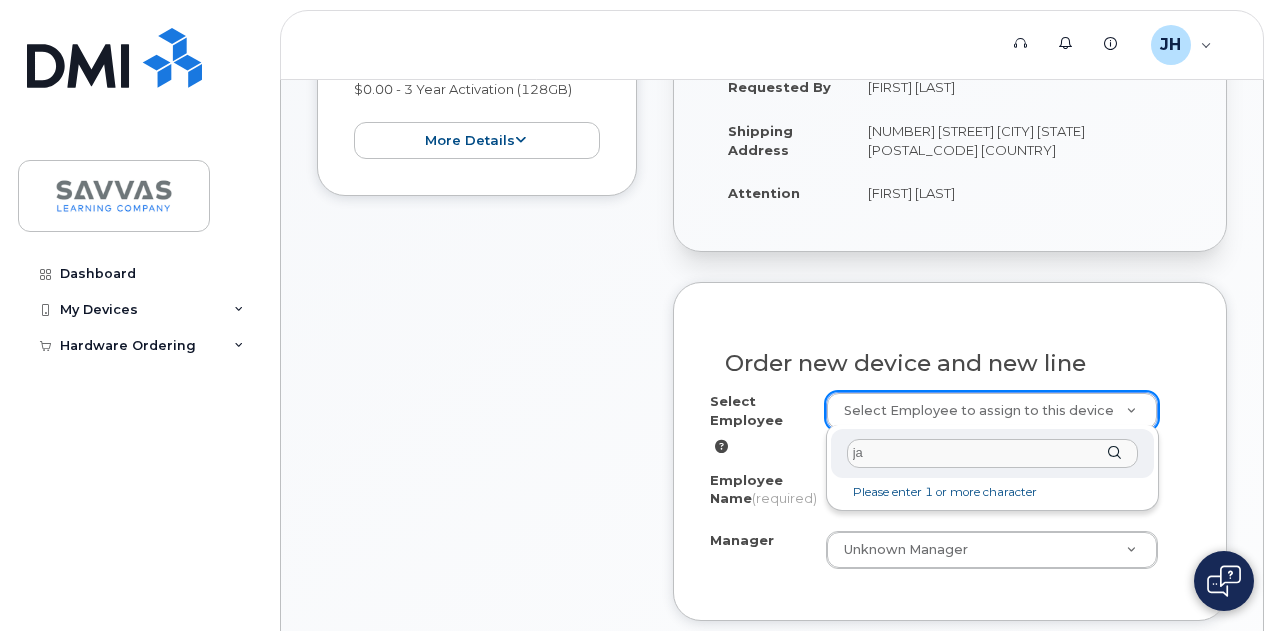 type on "j" 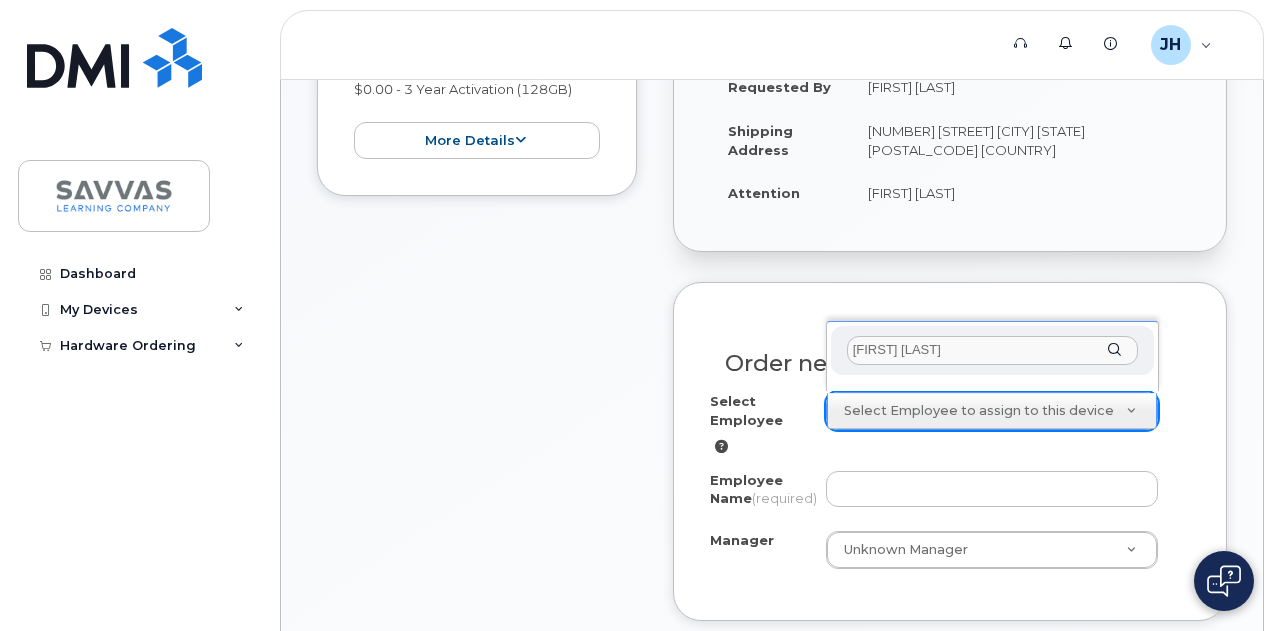 type on "[FIRST] [LAST]" 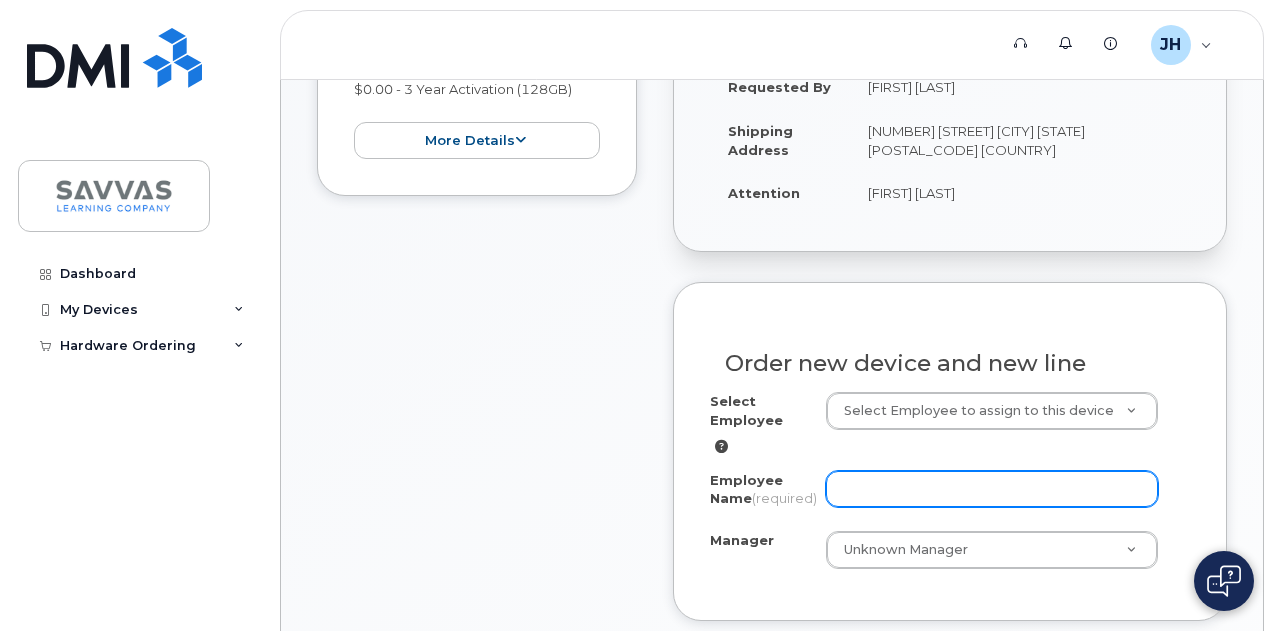click on "Employee Name
(required)" 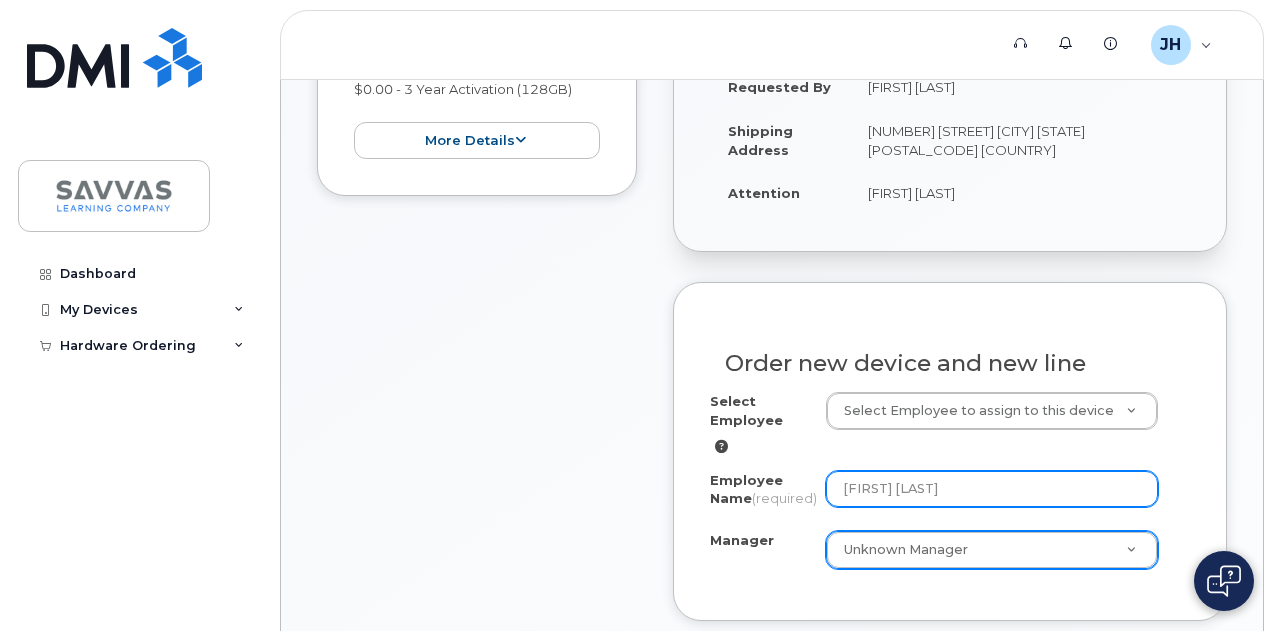 type on "Jacqueline Hopkins" 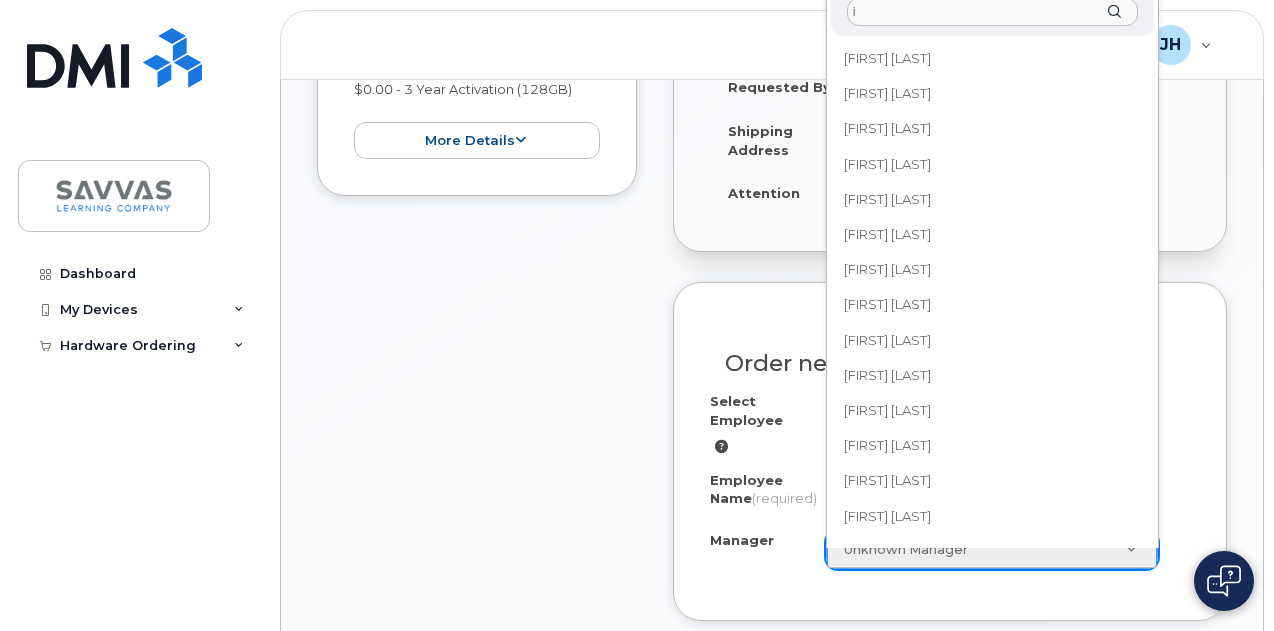 scroll, scrollTop: 0, scrollLeft: 0, axis: both 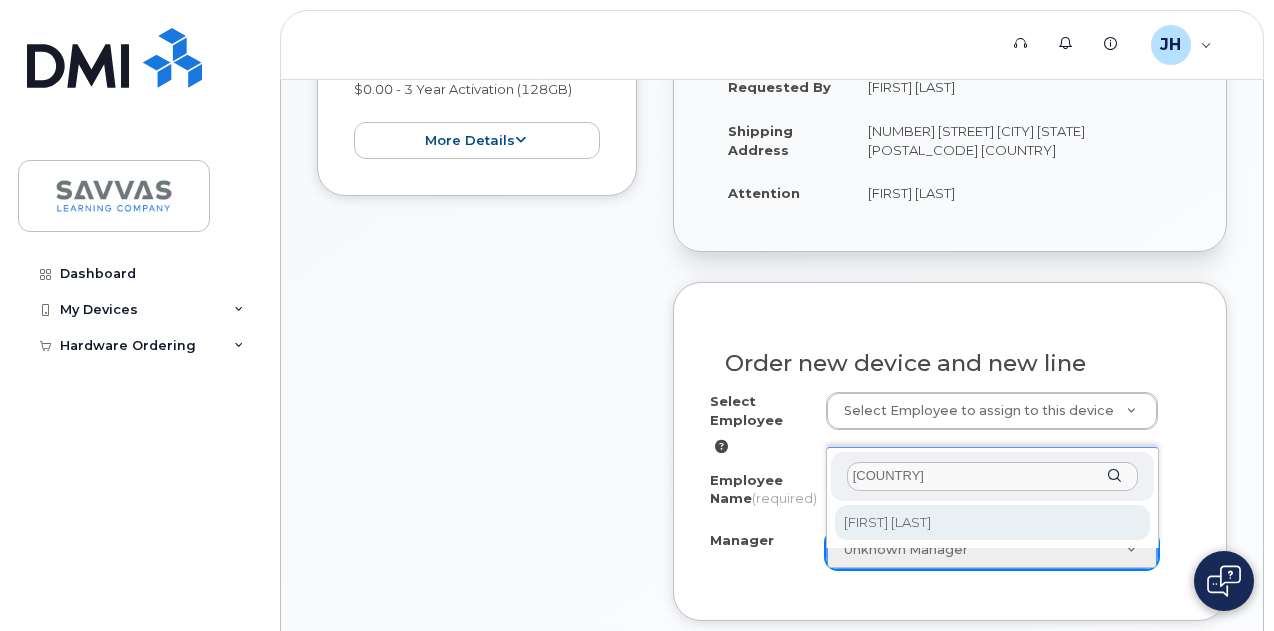 type on "india" 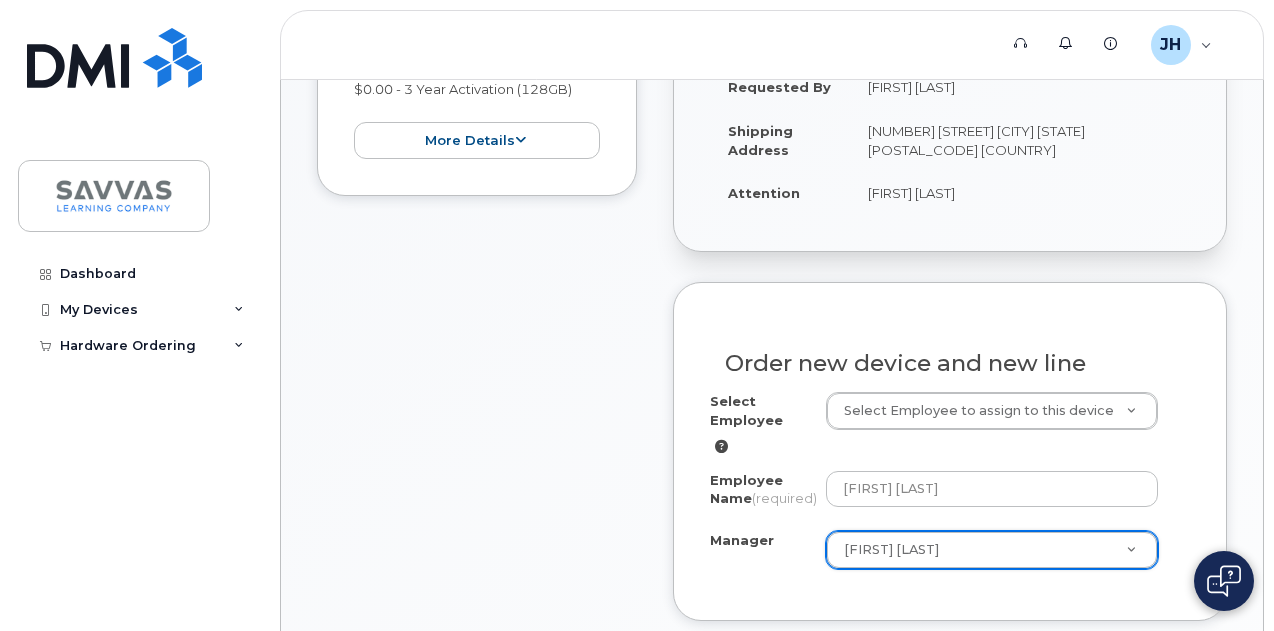 select on "2016152" 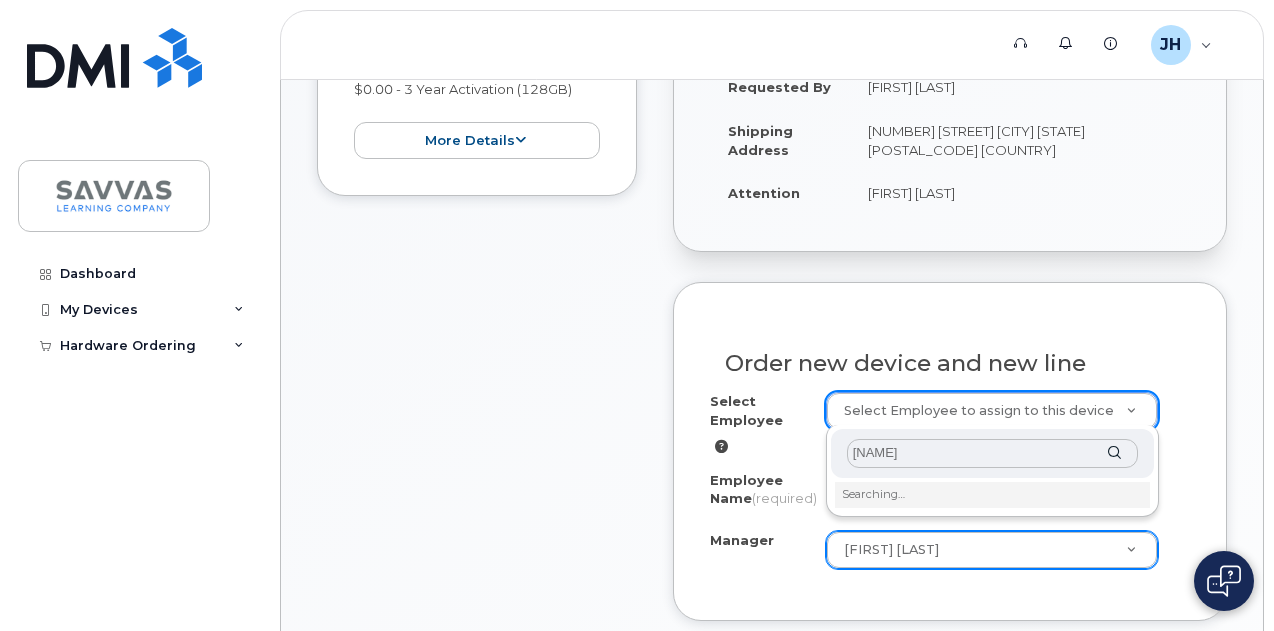 type on "Jacqueline" 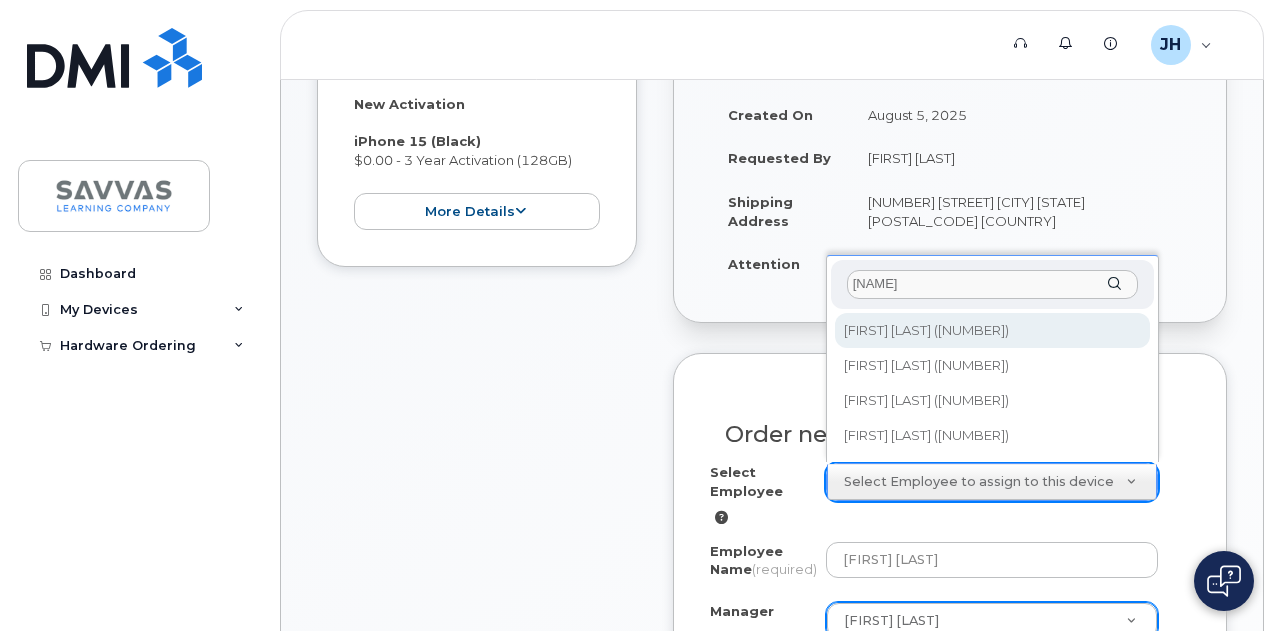 scroll, scrollTop: 400, scrollLeft: 0, axis: vertical 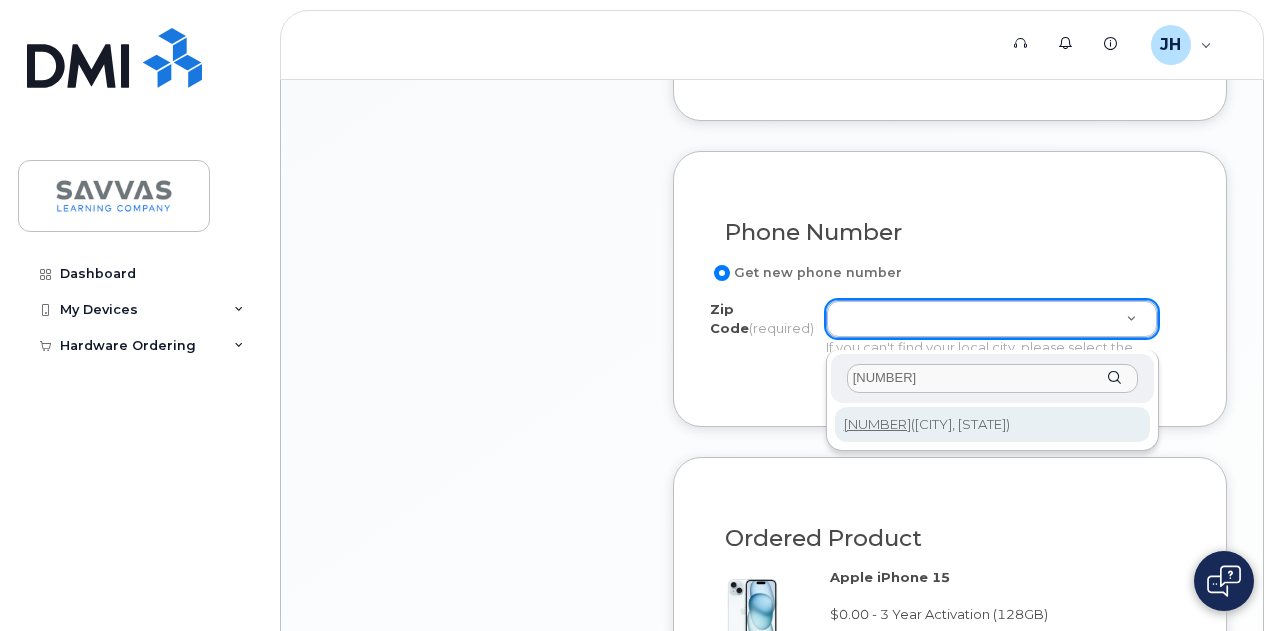 type on "23803" 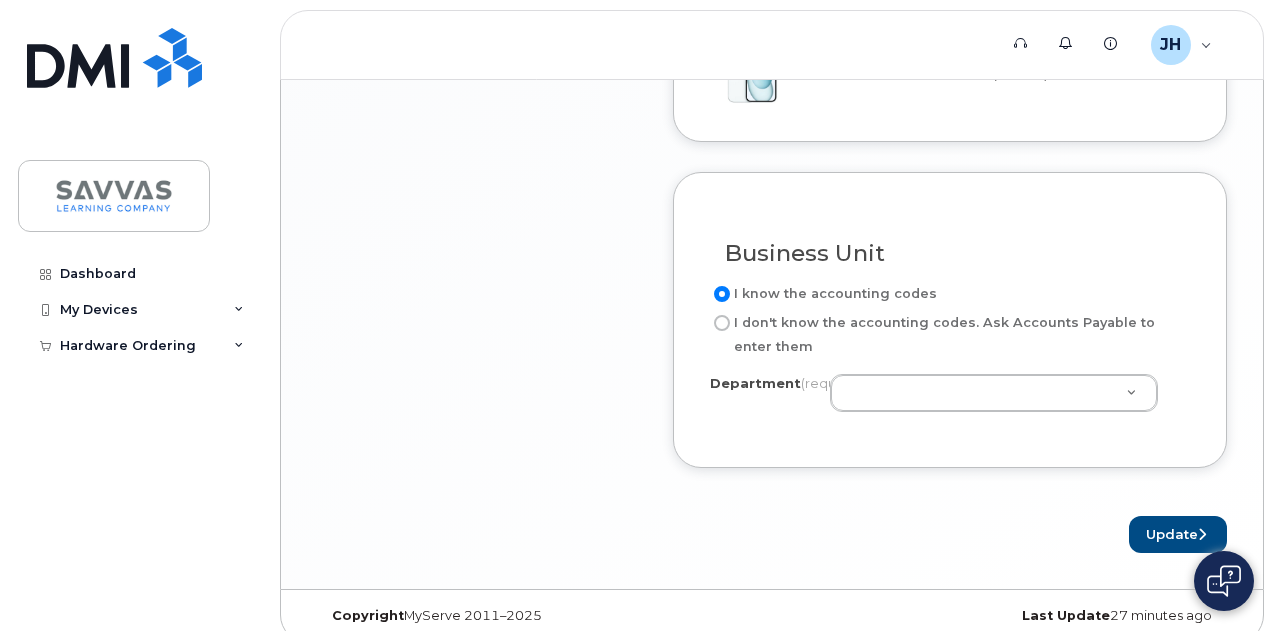 scroll, scrollTop: 1580, scrollLeft: 0, axis: vertical 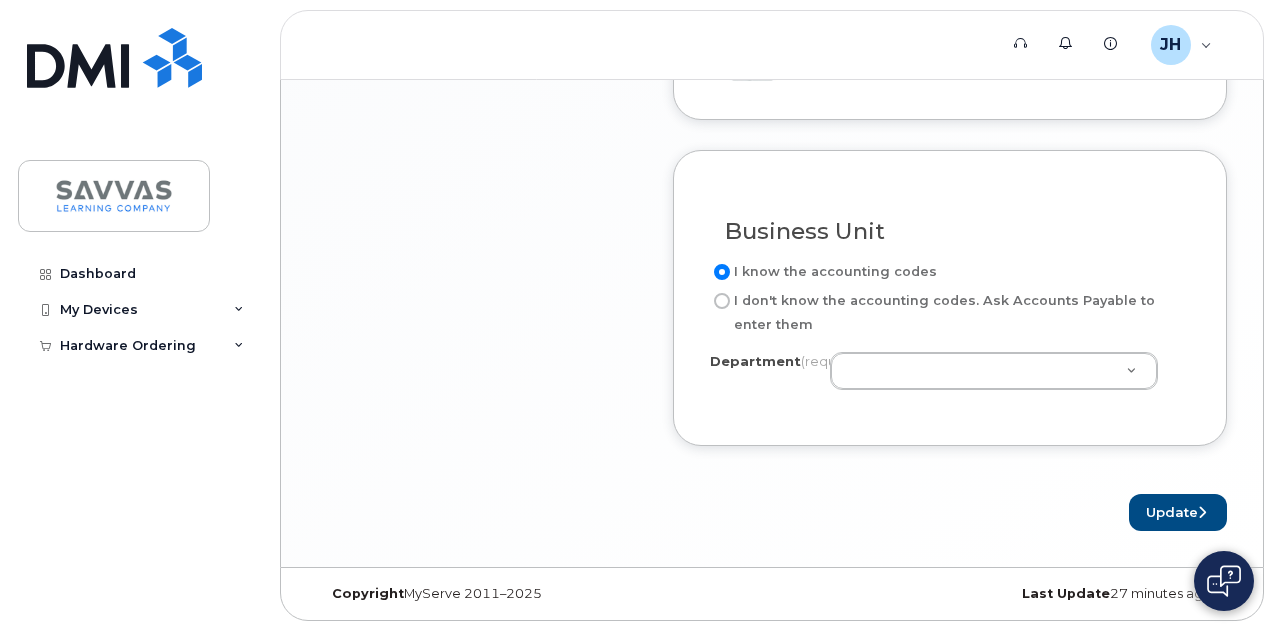 click on "I don't know the accounting codes.
Ask Accounts Payable to enter them" 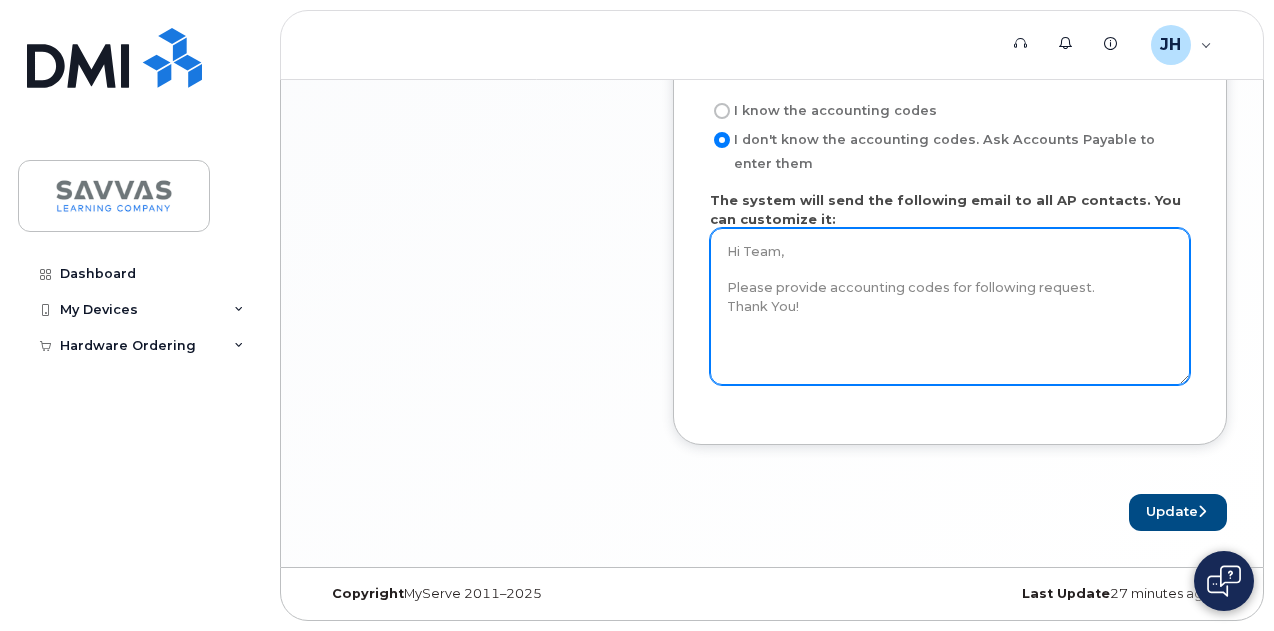 scroll, scrollTop: 1732, scrollLeft: 0, axis: vertical 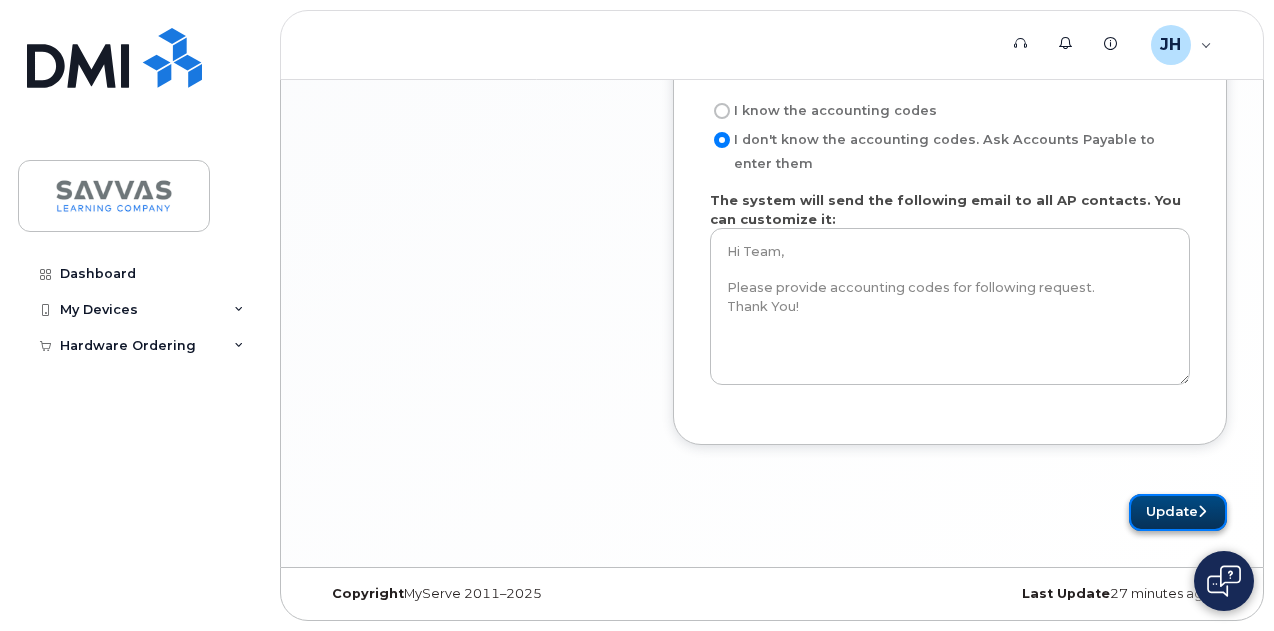 click on "Update" 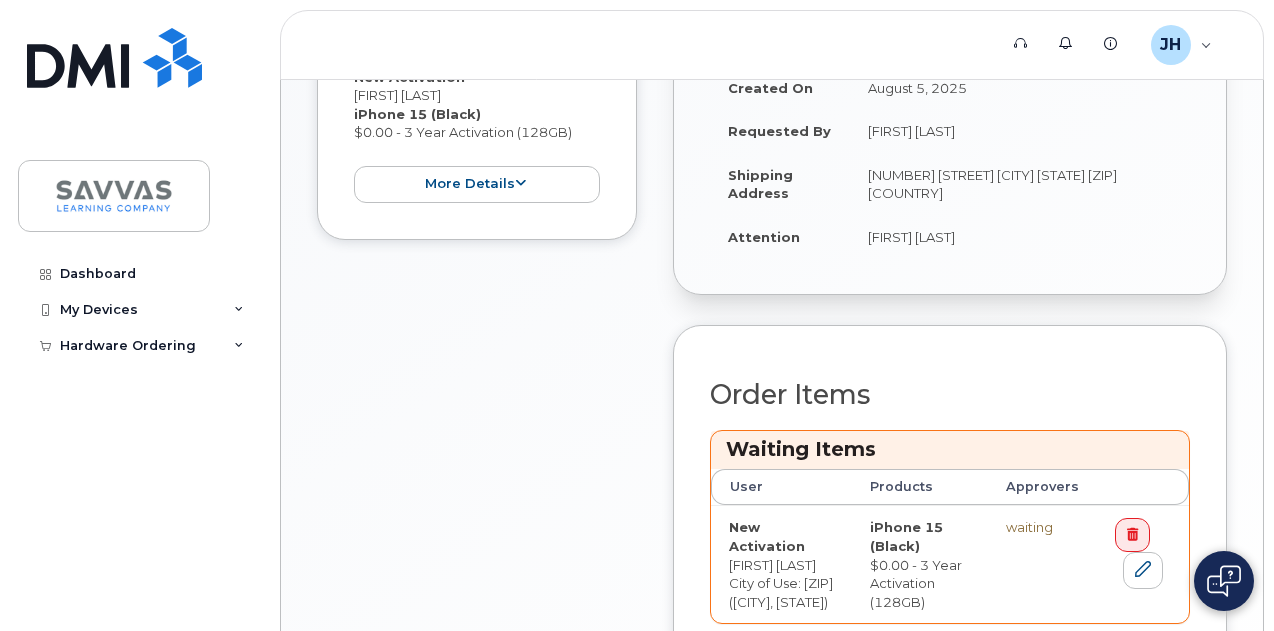 scroll, scrollTop: 700, scrollLeft: 0, axis: vertical 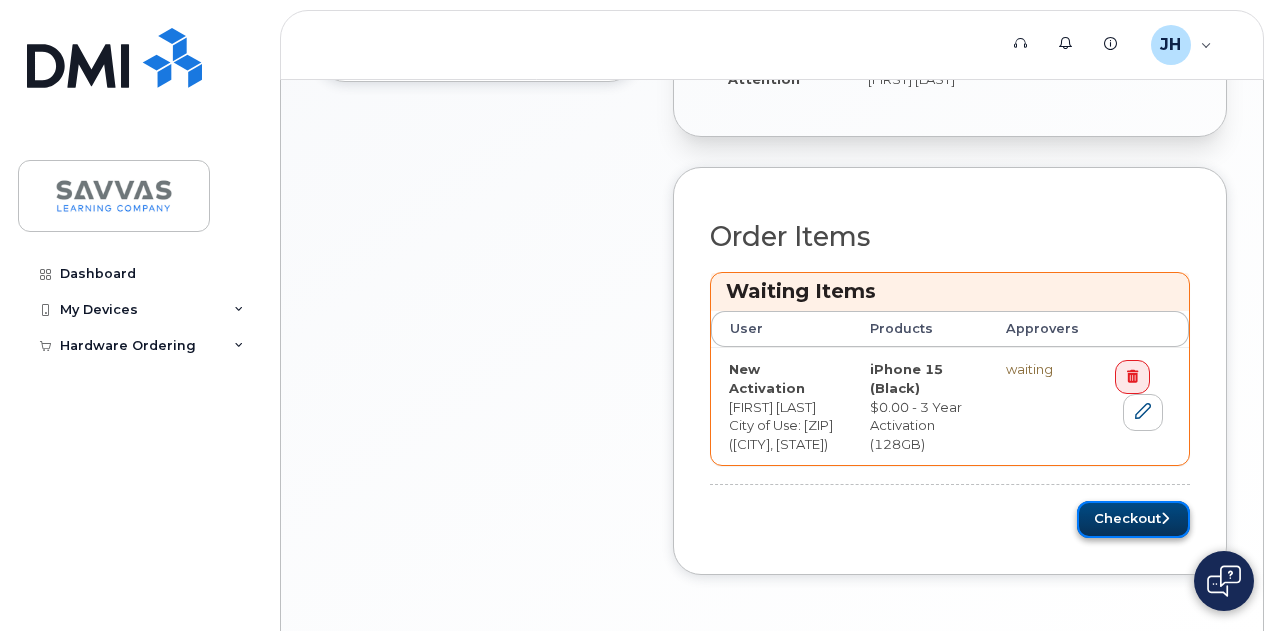 click on "Checkout" 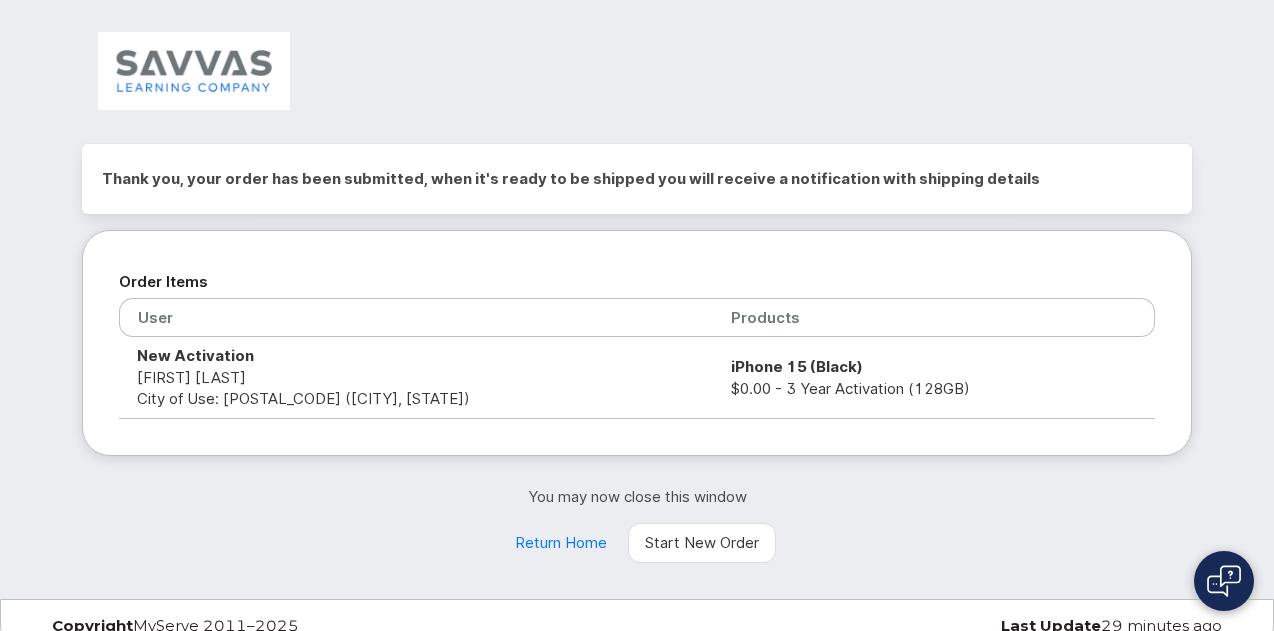 scroll, scrollTop: 38, scrollLeft: 0, axis: vertical 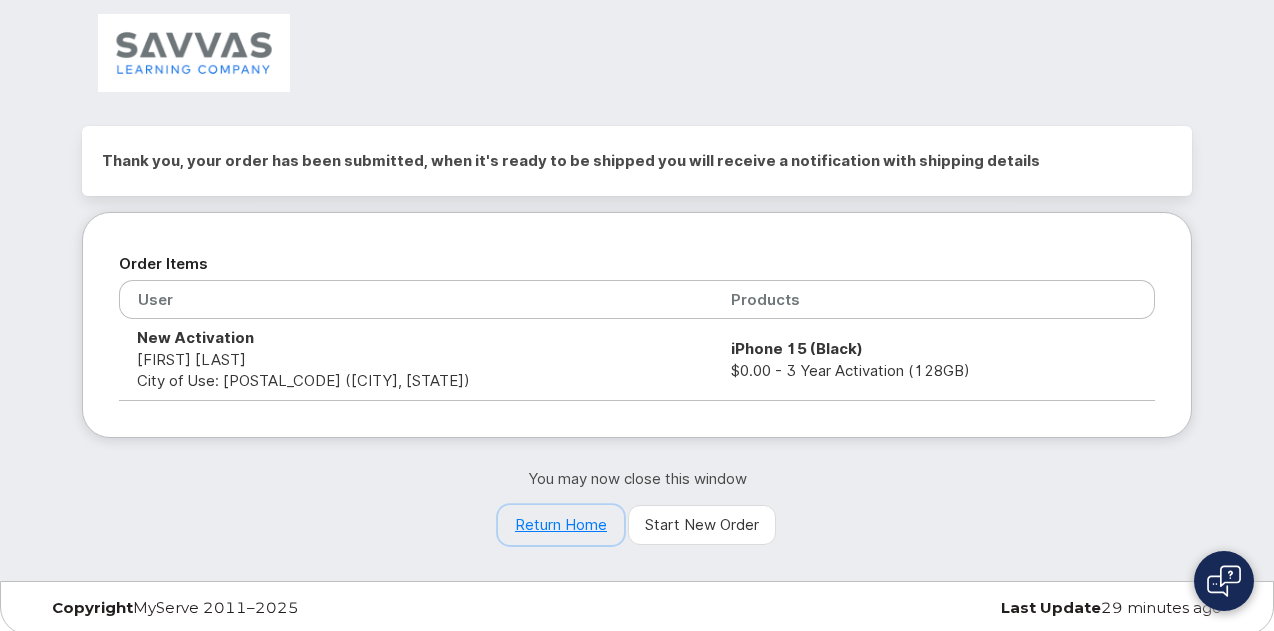 click on "Return Home" at bounding box center (561, 525) 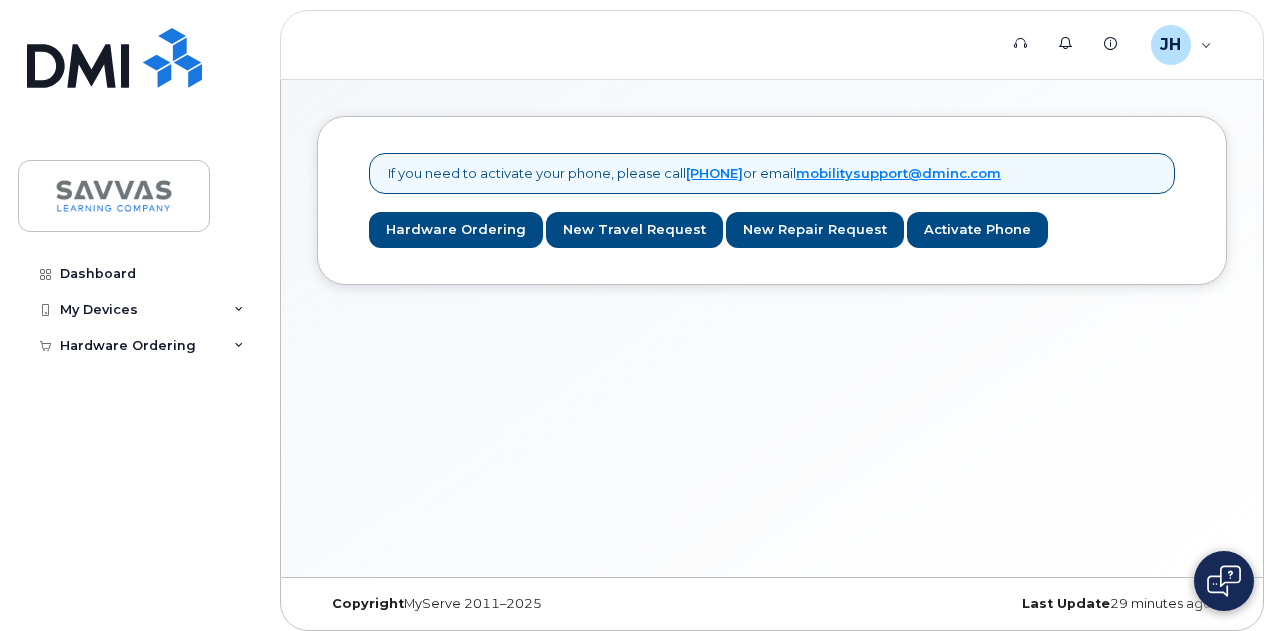 scroll, scrollTop: 0, scrollLeft: 0, axis: both 